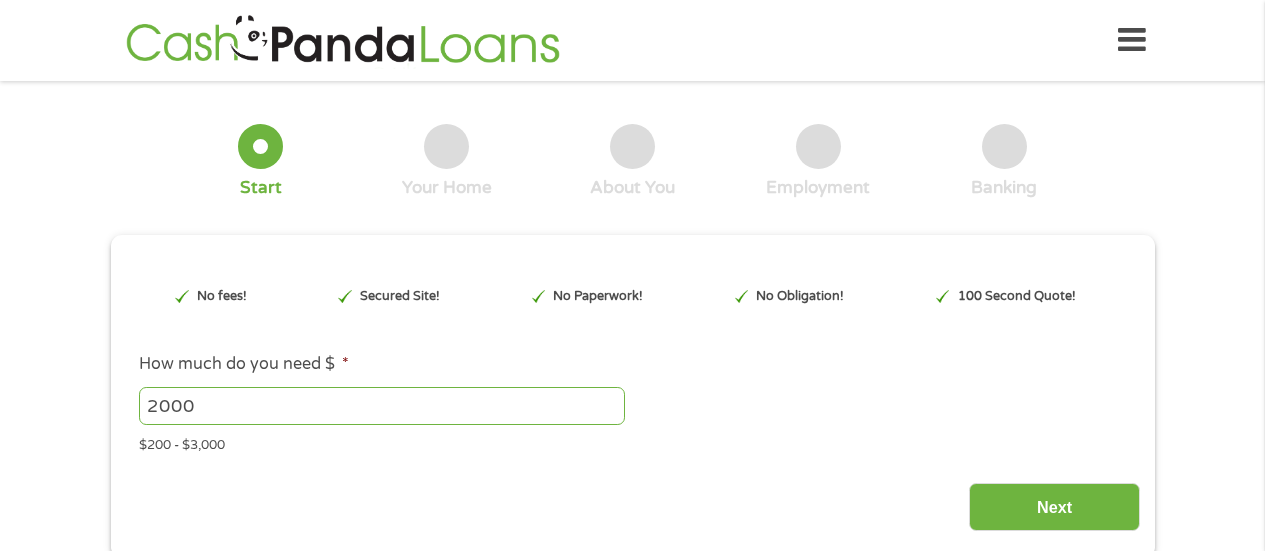 scroll, scrollTop: 0, scrollLeft: 0, axis: both 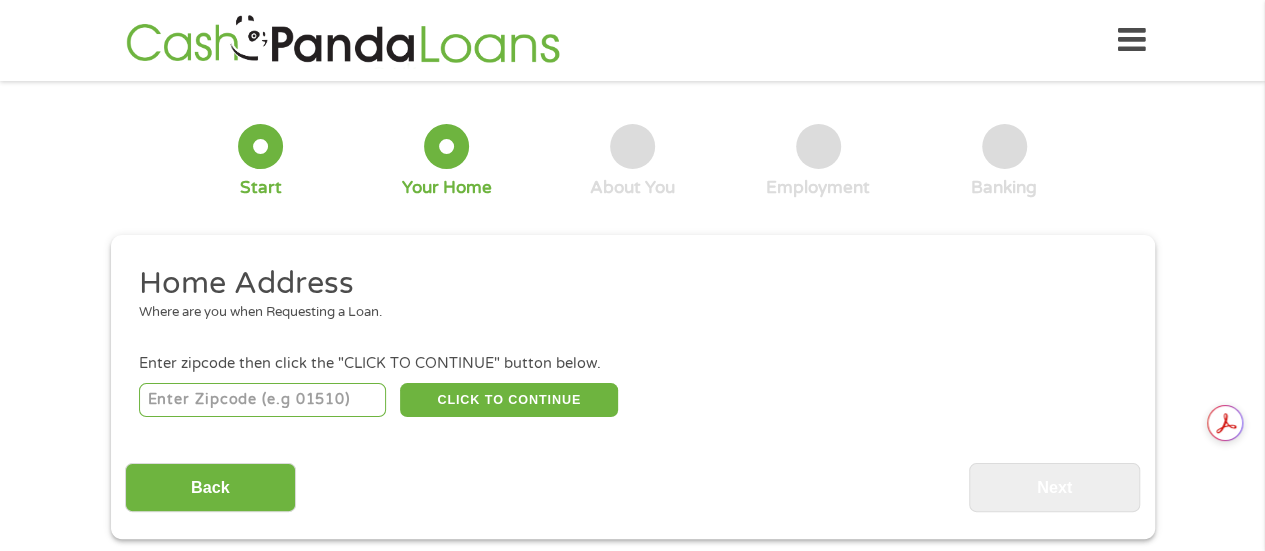 click at bounding box center [262, 400] 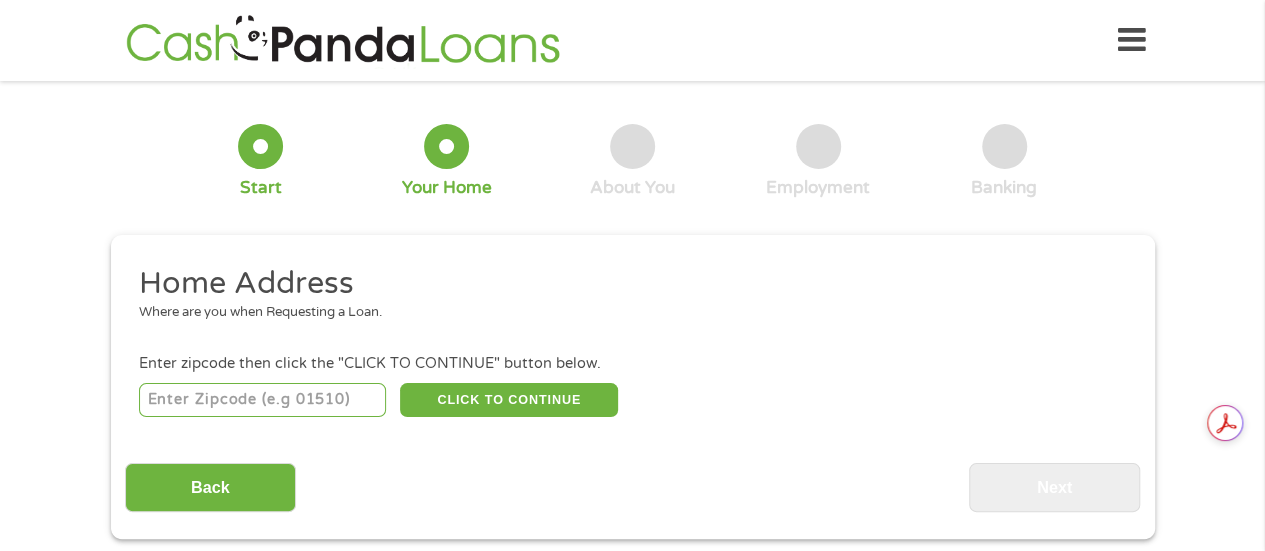 type on "[NUMBER]" 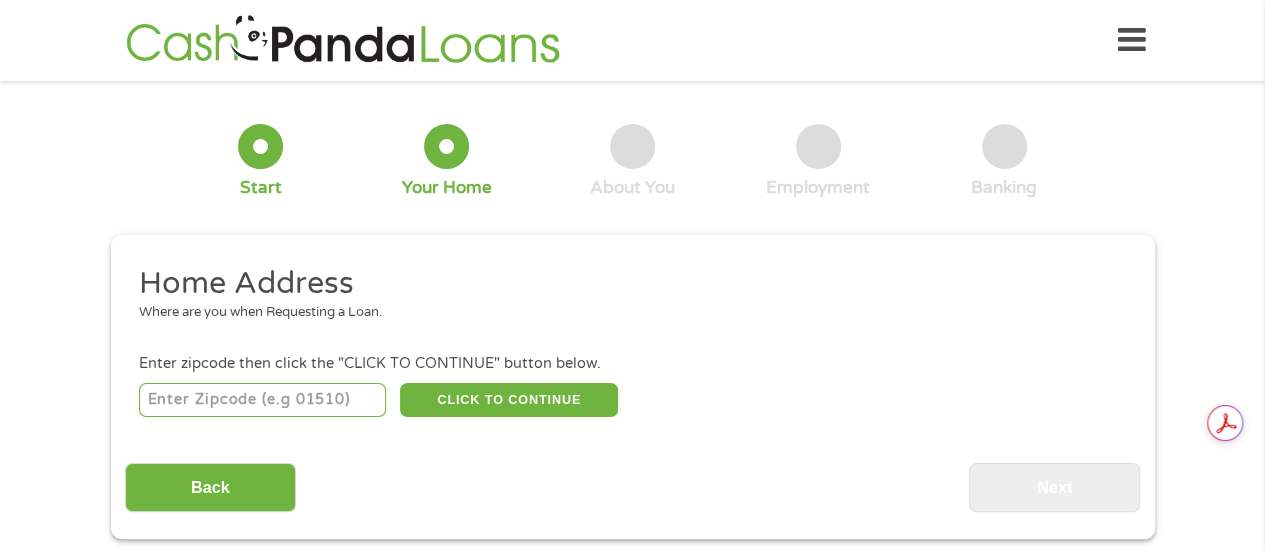 select on "Georgia" 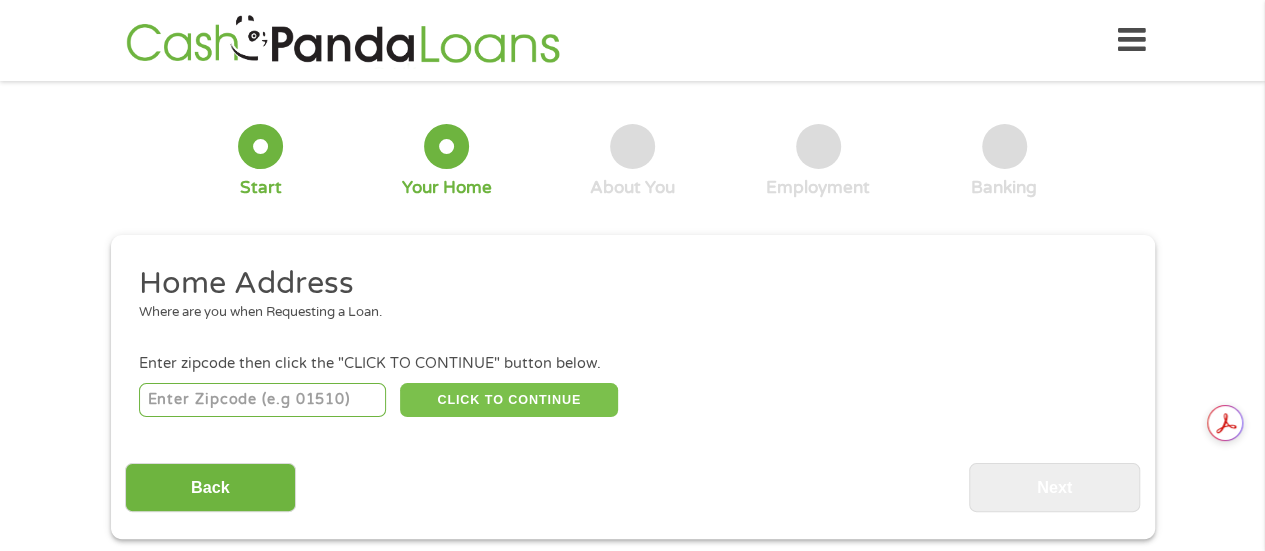 click on "CLICK TO CONTINUE" at bounding box center [509, 400] 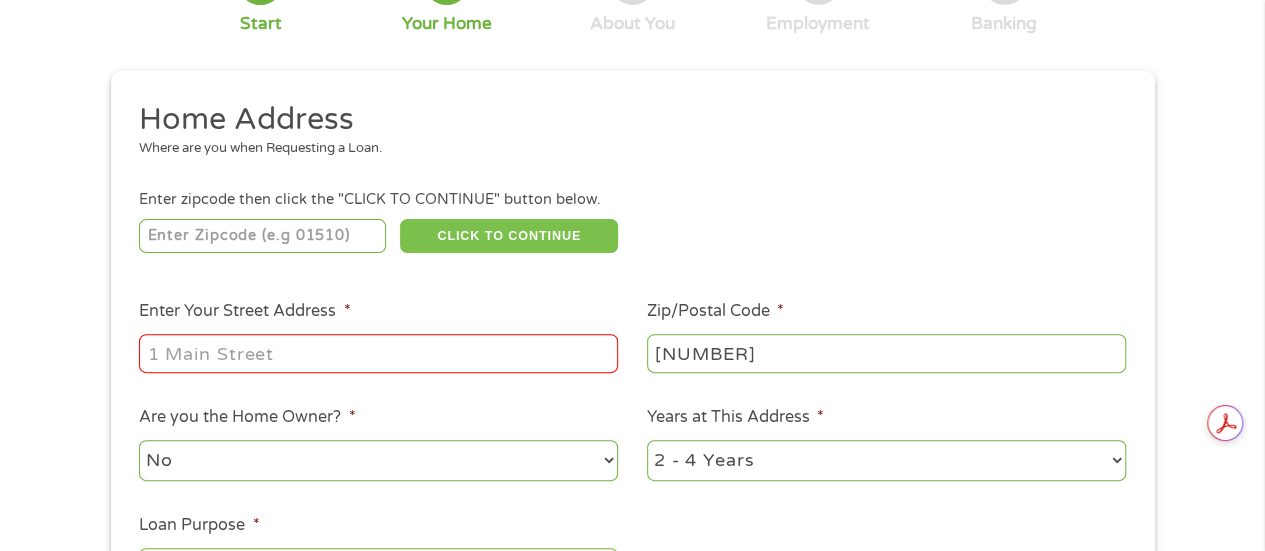 scroll, scrollTop: 168, scrollLeft: 0, axis: vertical 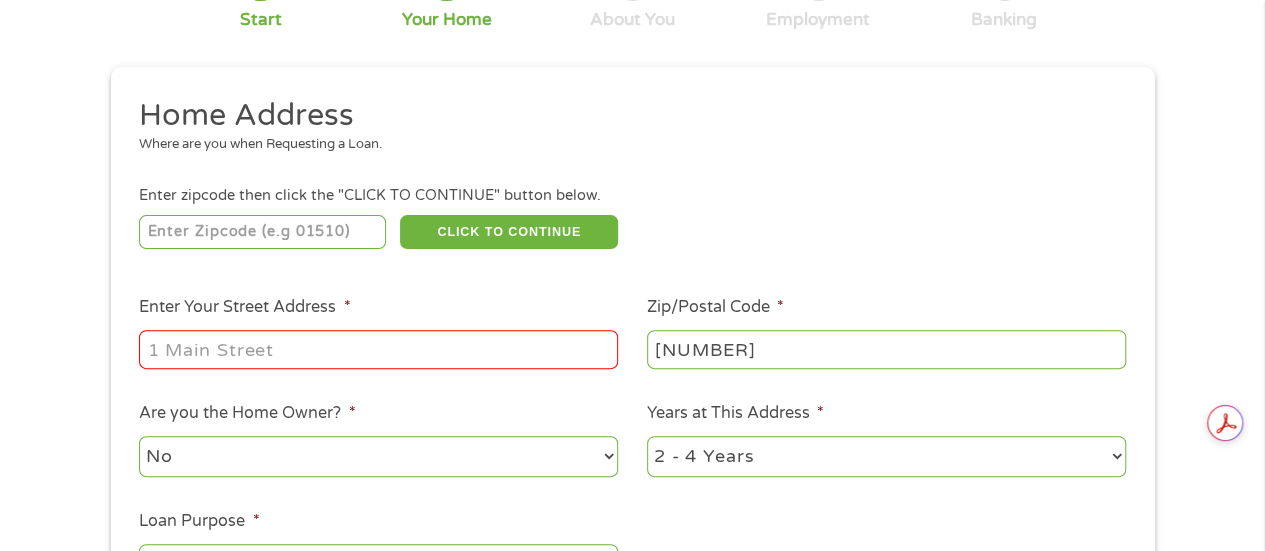 click on "Enter Your Street Address *" at bounding box center [378, 349] 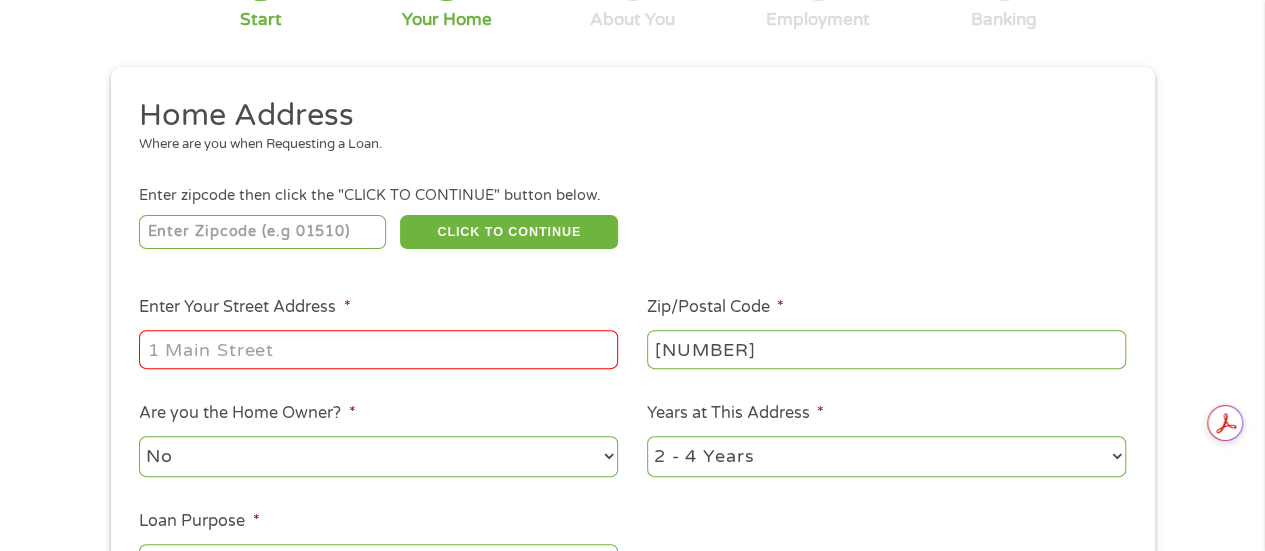 type on "[NUMBER] [STREET]" 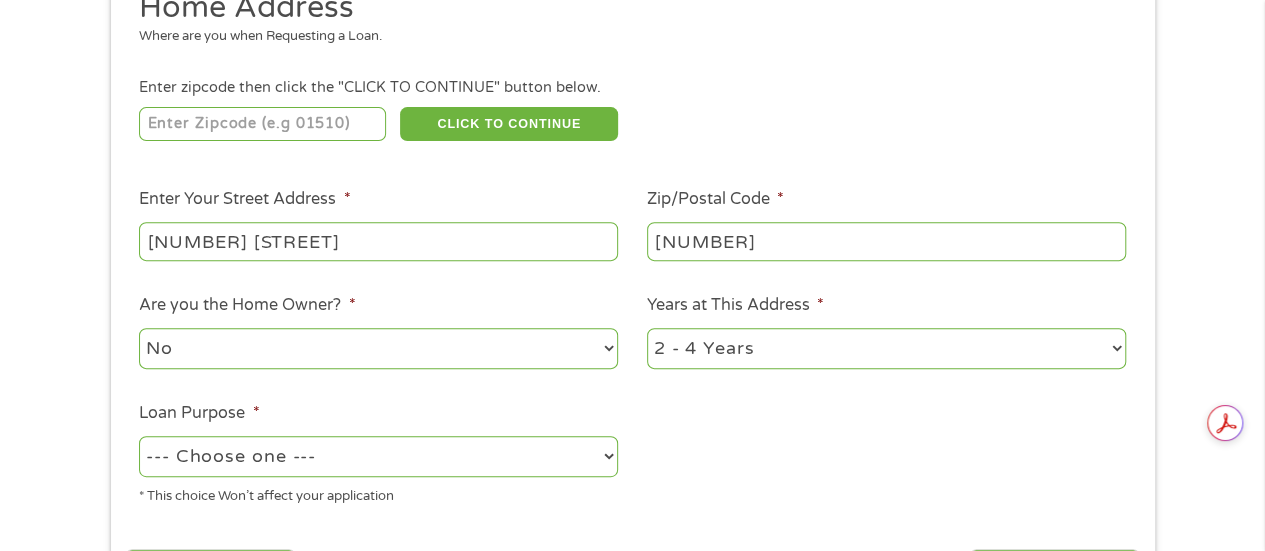 scroll, scrollTop: 291, scrollLeft: 0, axis: vertical 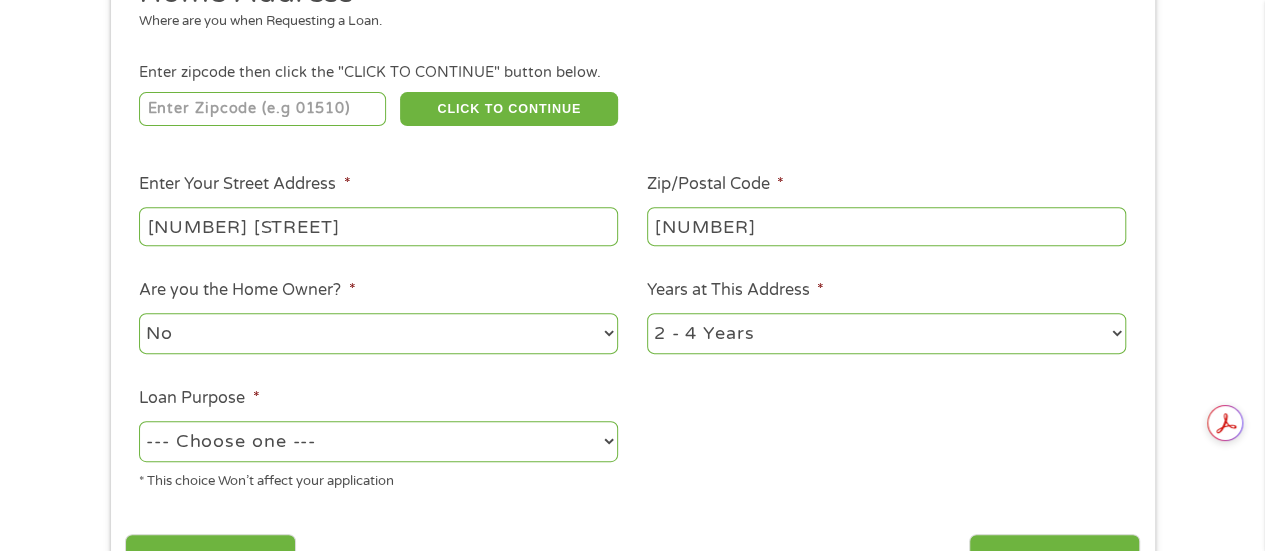 click on "--- Choose one --- Pay Bills Debt Consolidation Home Improvement Major Purchase Car Loan Short Term Cash Medical Expenses Other" at bounding box center [378, 441] 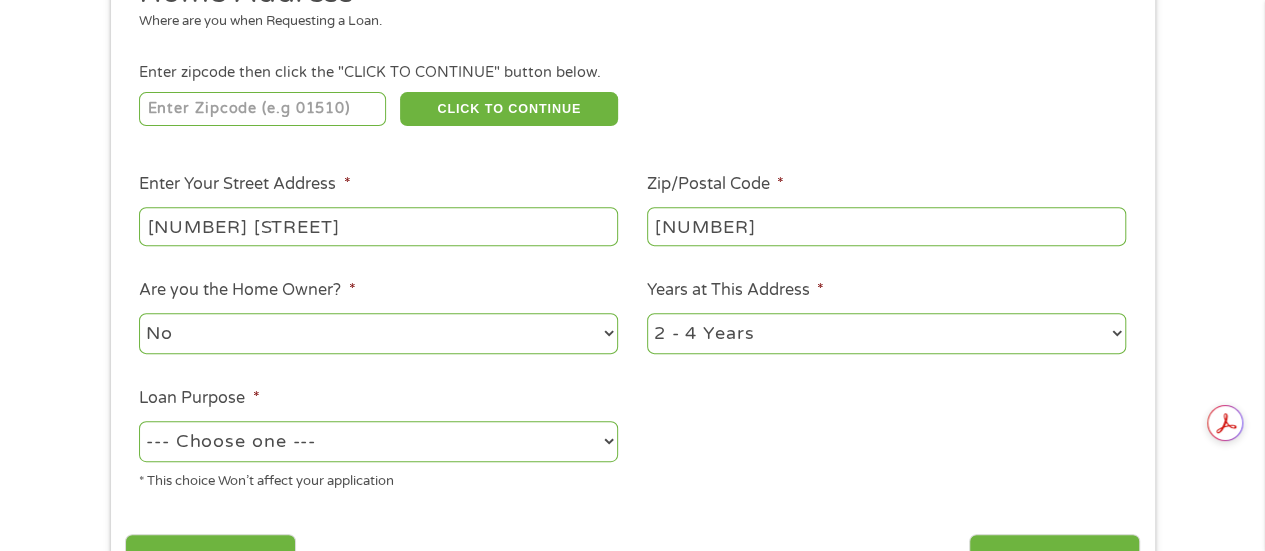 select on "other" 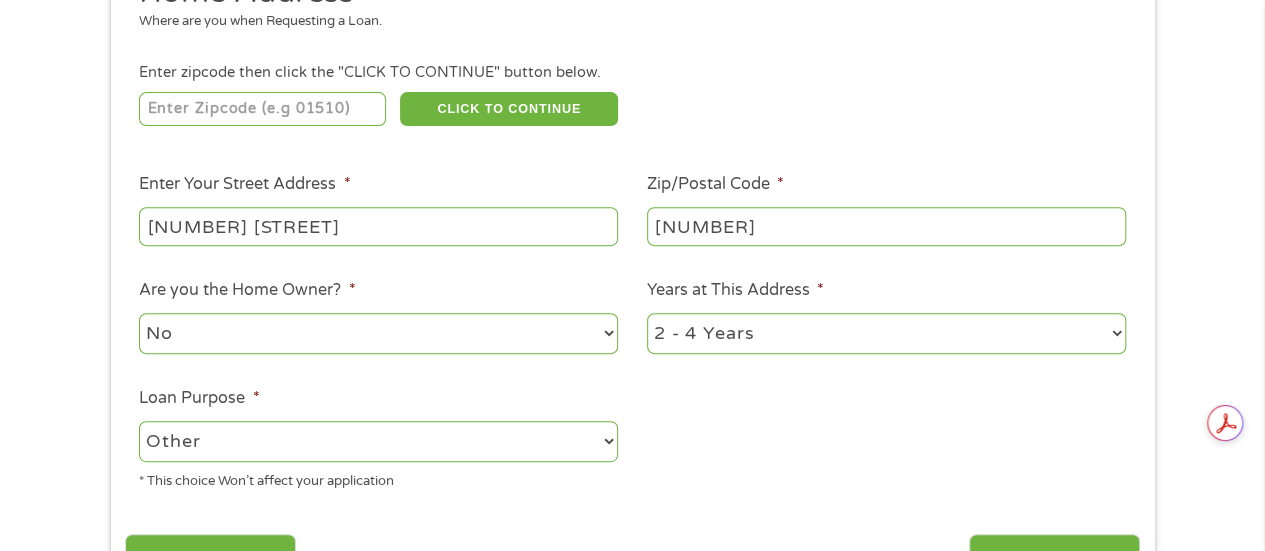 click on "--- Choose one --- Pay Bills Debt Consolidation Home Improvement Major Purchase Car Loan Short Term Cash Medical Expenses Other" at bounding box center (378, 441) 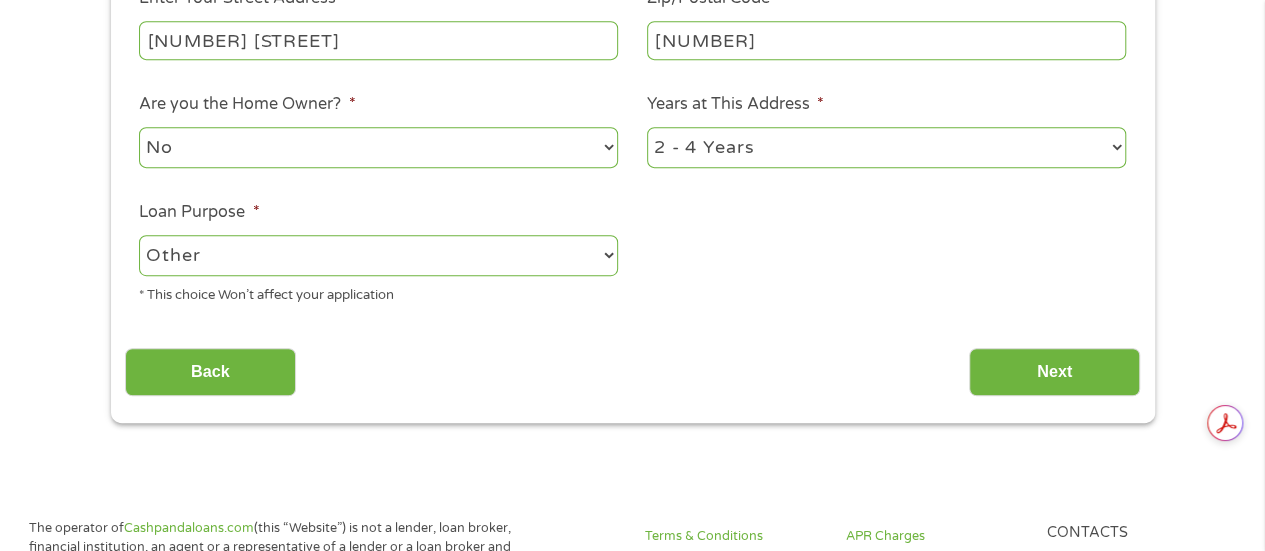 scroll, scrollTop: 485, scrollLeft: 0, axis: vertical 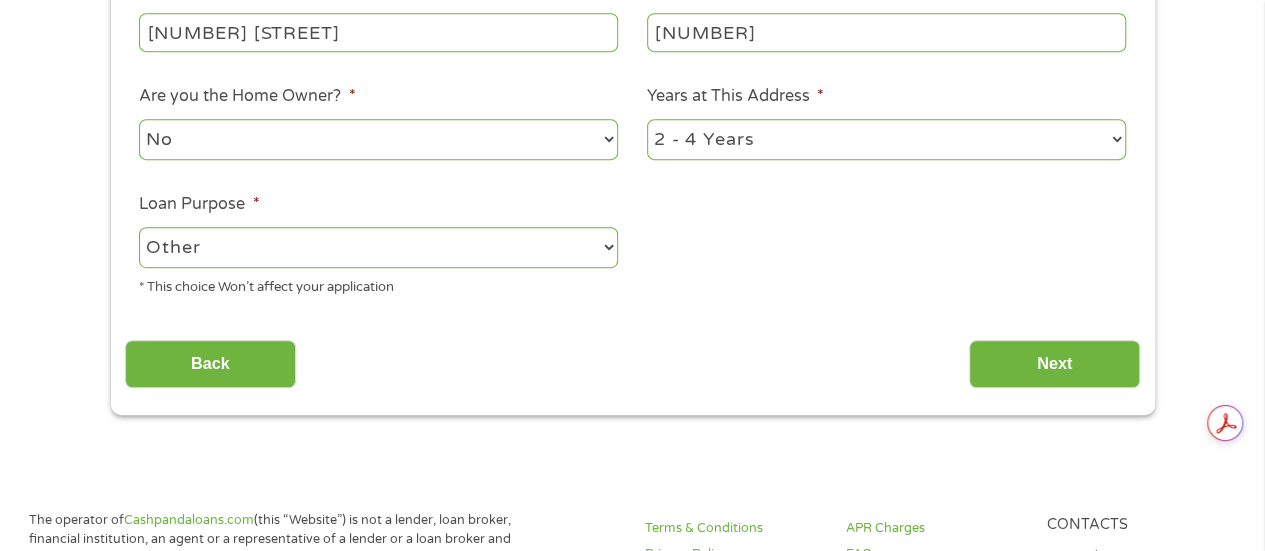 click on "Next" at bounding box center (1054, 364) 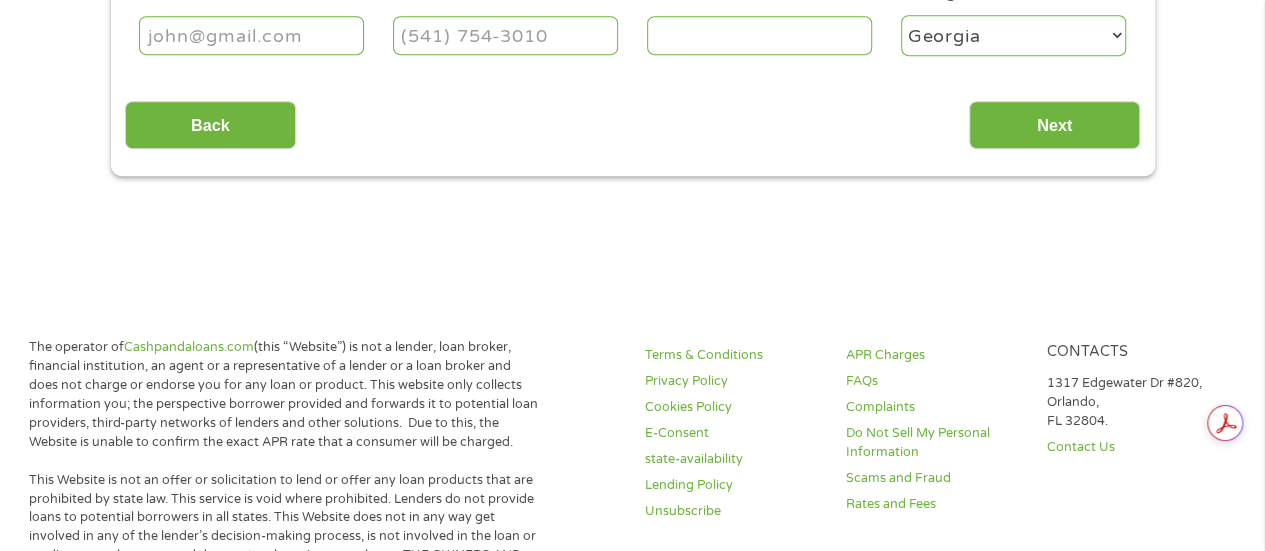 scroll, scrollTop: 8, scrollLeft: 8, axis: both 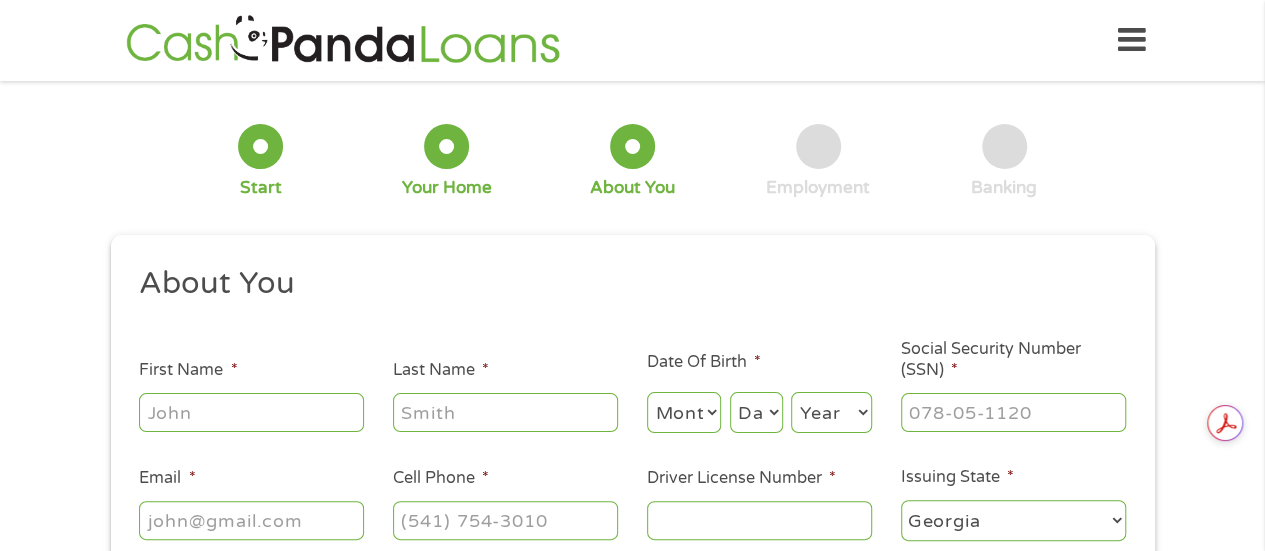 click on "First Name *" at bounding box center (251, 412) 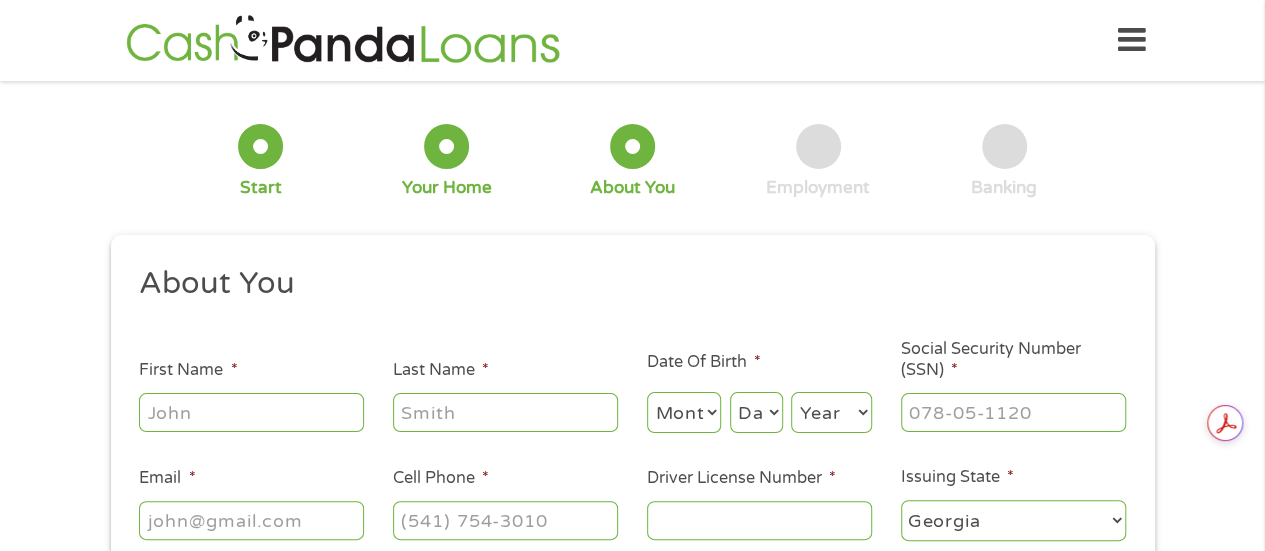 type on "[USERNAME]" 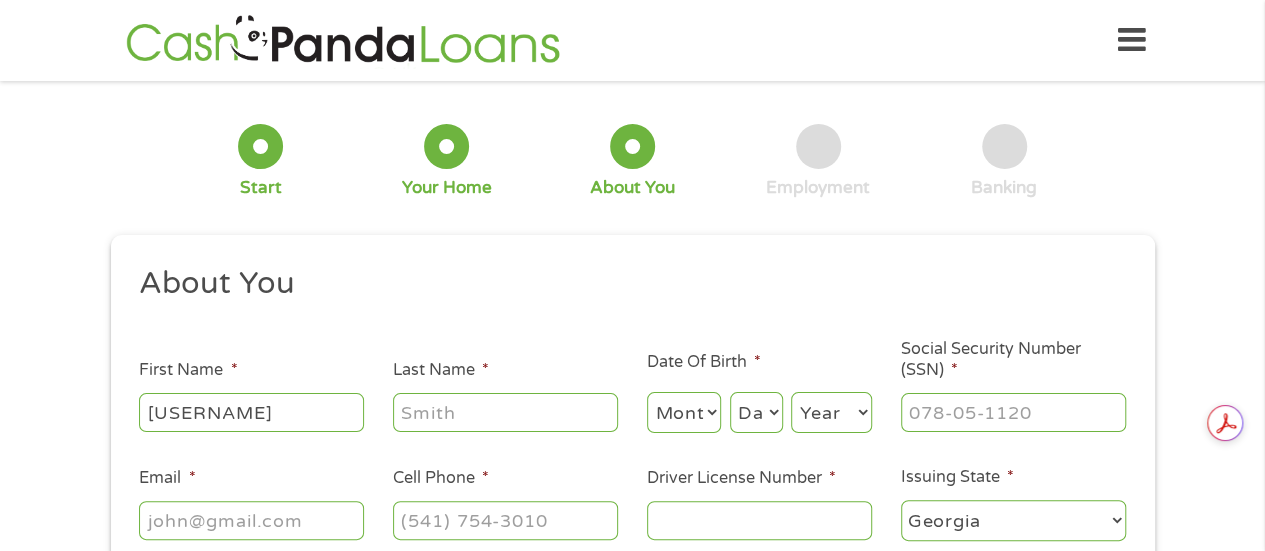 type on "[LAST]" 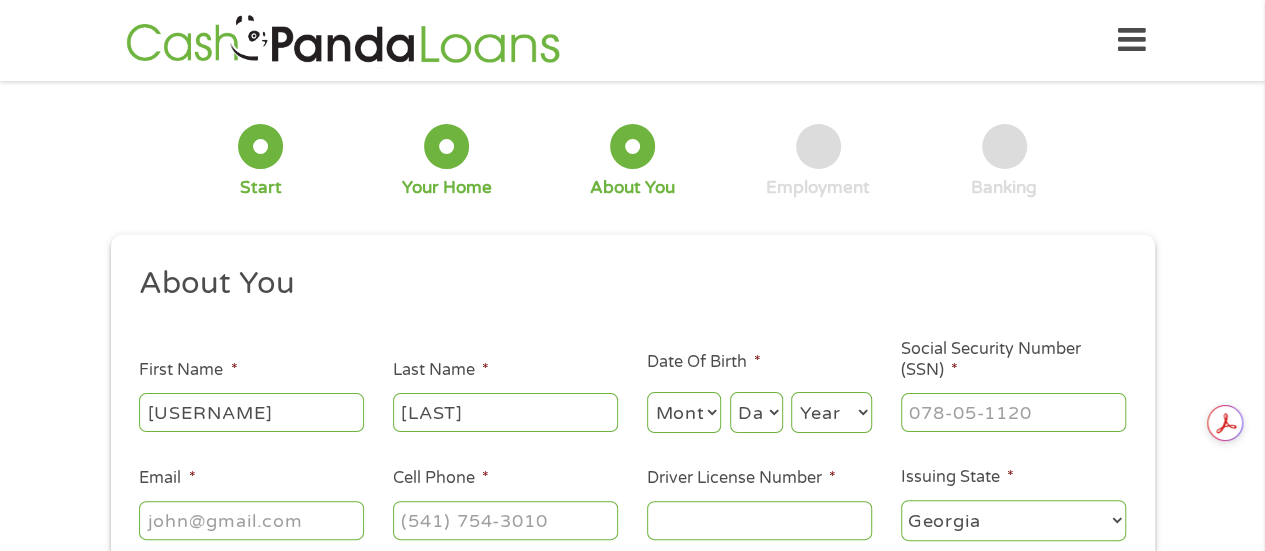 click on "Month 1 2 3 4 5 6 7 8 9 10 11 12" at bounding box center (684, 412) 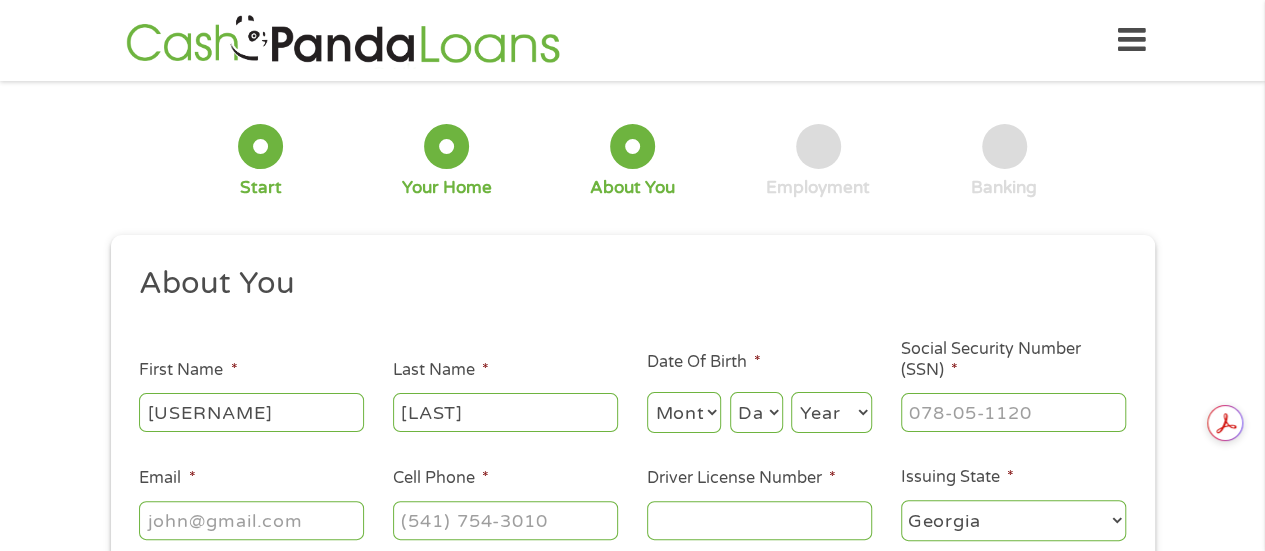 select on "7" 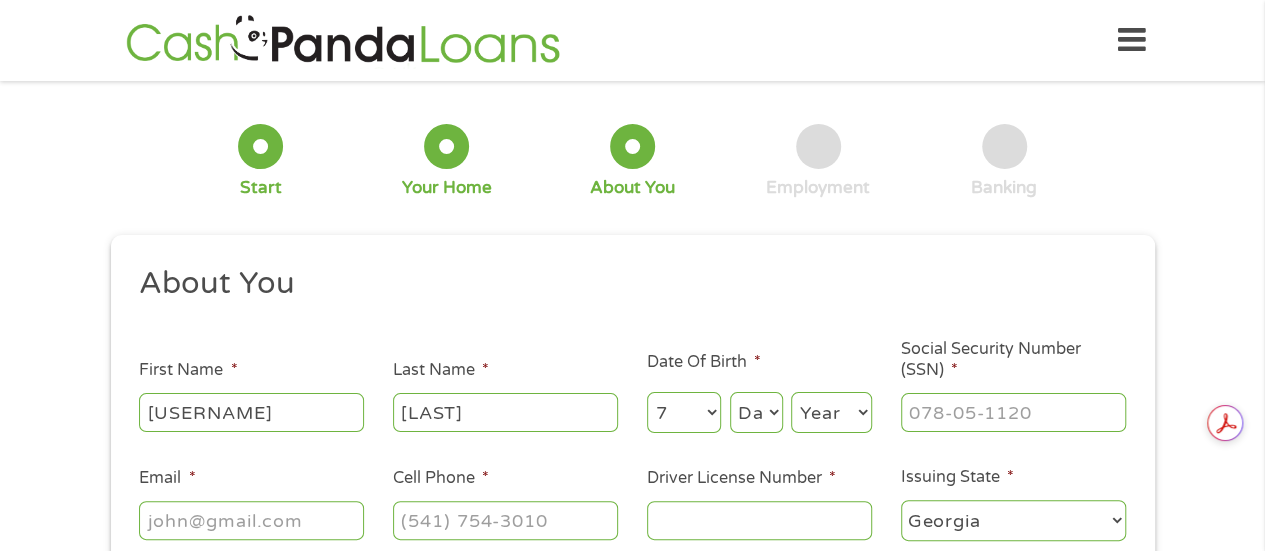 click on "Month 1 2 3 4 5 6 7 8 9 10 11 12" at bounding box center (684, 412) 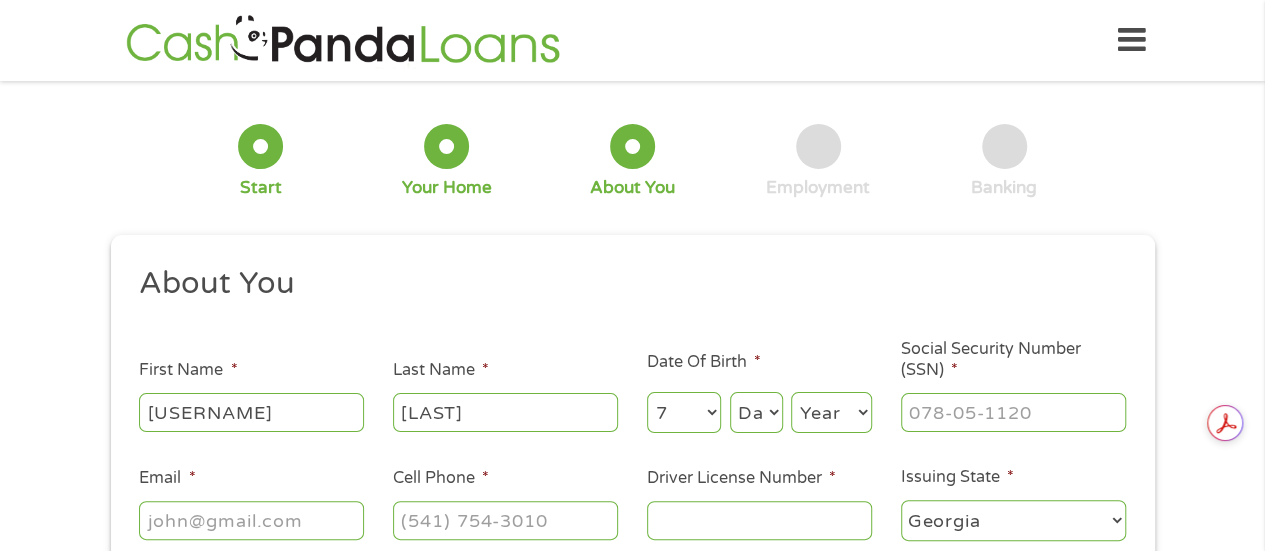select on "21" 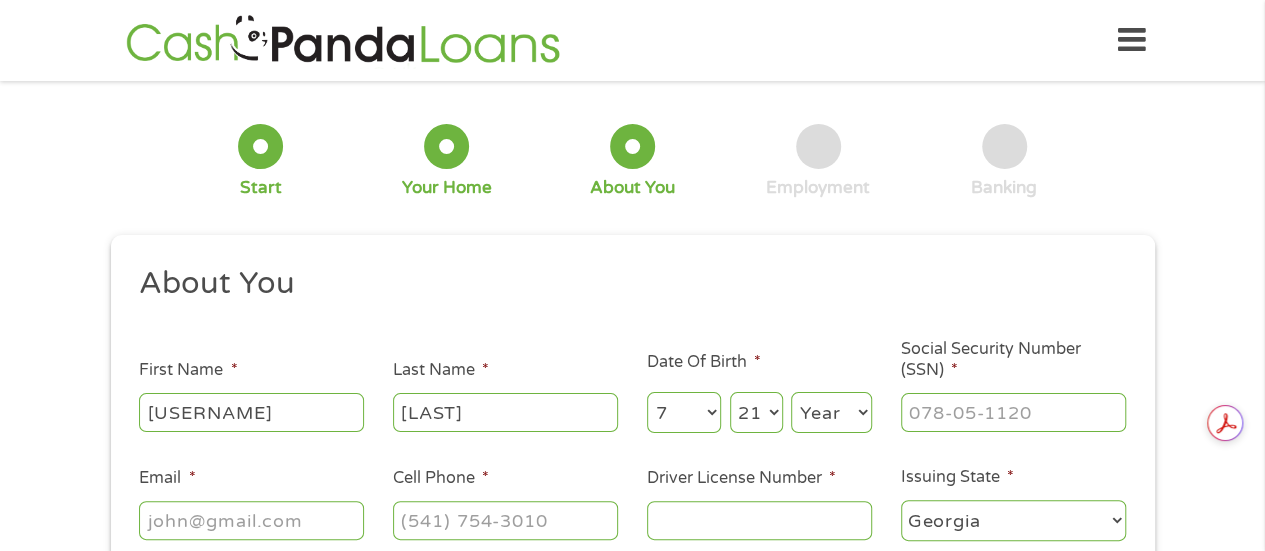 click on "Year 2007 2006 2005 2004 2003 2002 2001 2000 1999 1998 1997 1996 1995 1994 1993 1992 1991 1990 1989 1988 1987 1986 1985 1984 1983 1982 1981 1980 1979 1978 1977 1976 1975 1974 1973 1972 1971 1970 1969 1968 1967 1966 1965 1964 1963 1962 1961 1960 1959 1958 1957 1956 1955 1954 1953 1952 1951 1950 1949 1948 1947 1946 1945 1944 1943 1942 1941 1940 1939 1938 1937 1936 1935 1934 1933 1932 1931 1930 1929 1928 1927 1926 1925 1924 1923 1922 1921 1920" at bounding box center [831, 412] 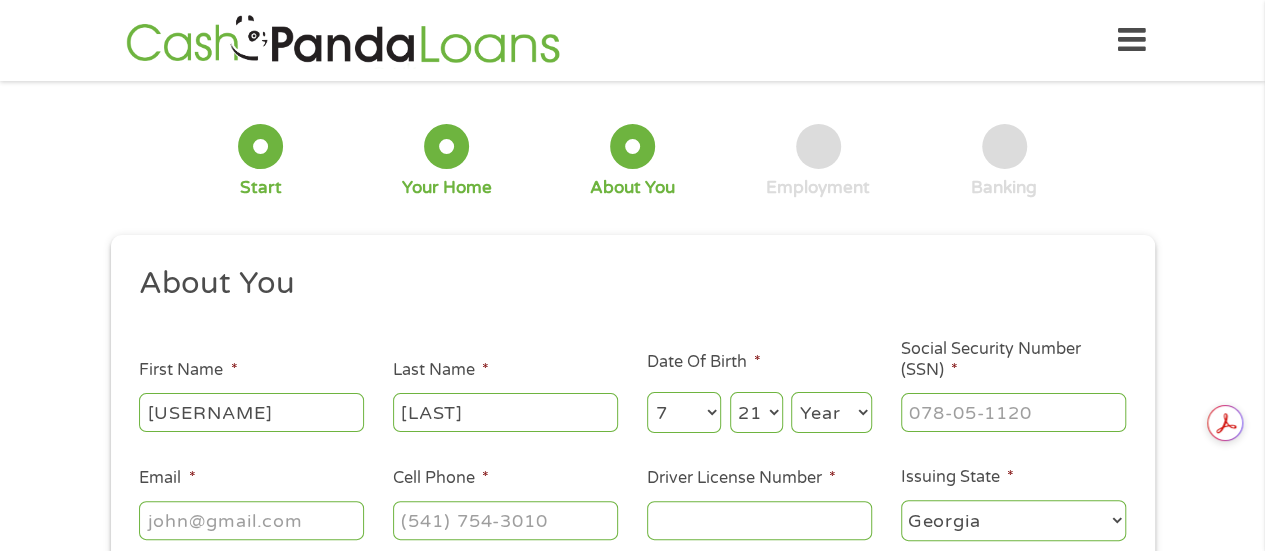 select on "1998" 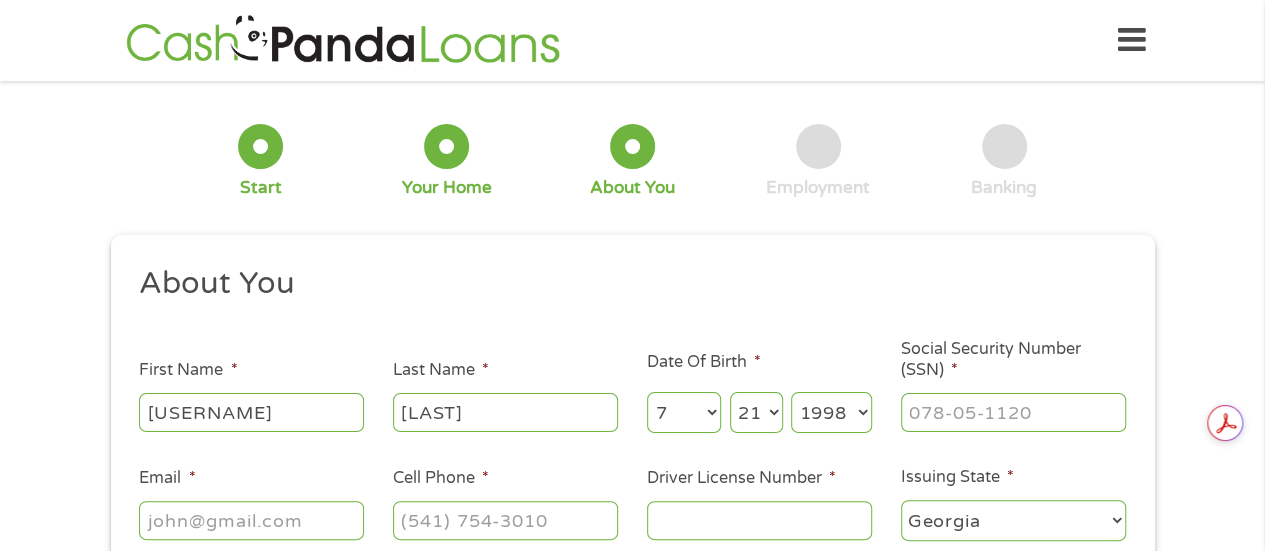 click on "Year 2007 2006 2005 2004 2003 2002 2001 2000 1999 1998 1997 1996 1995 1994 1993 1992 1991 1990 1989 1988 1987 1986 1985 1984 1983 1982 1981 1980 1979 1978 1977 1976 1975 1974 1973 1972 1971 1970 1969 1968 1967 1966 1965 1964 1963 1962 1961 1960 1959 1958 1957 1956 1955 1954 1953 1952 1951 1950 1949 1948 1947 1946 1945 1944 1943 1942 1941 1940 1939 1938 1937 1936 1935 1934 1933 1932 1931 1930 1929 1928 1927 1926 1925 1924 1923 1922 1921 1920" at bounding box center (831, 412) 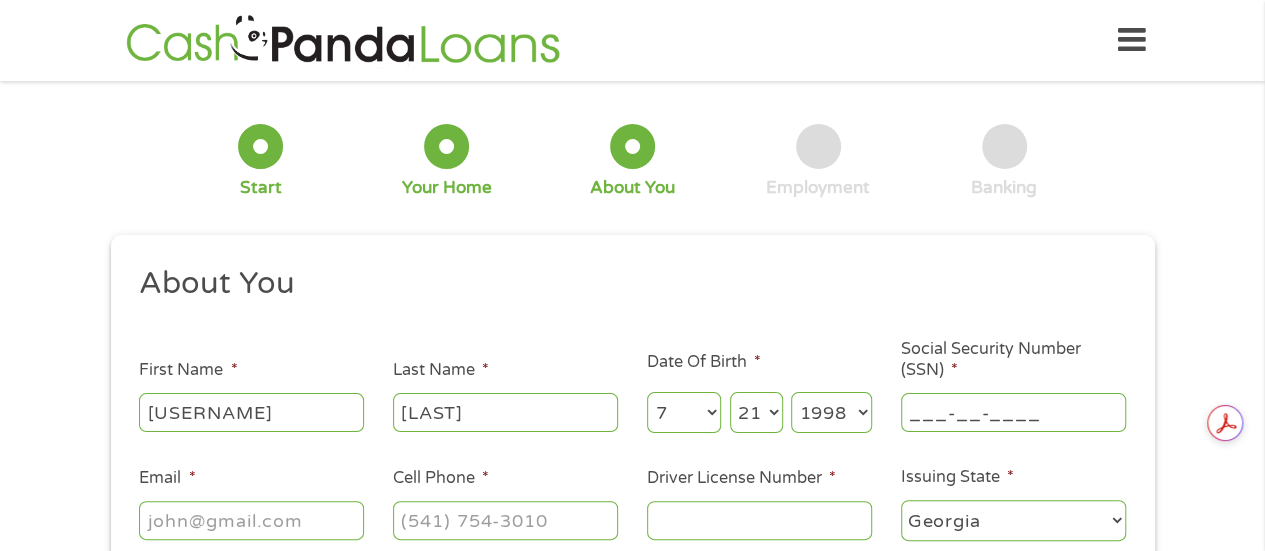 click on "___-__-____" at bounding box center (1013, 412) 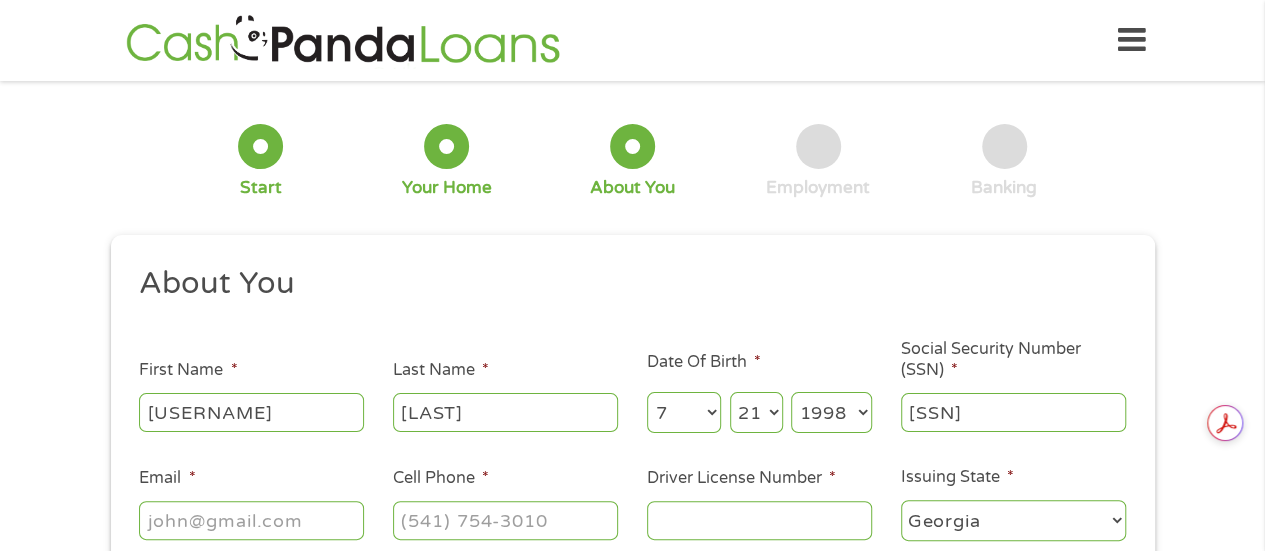 type on "[SSN]" 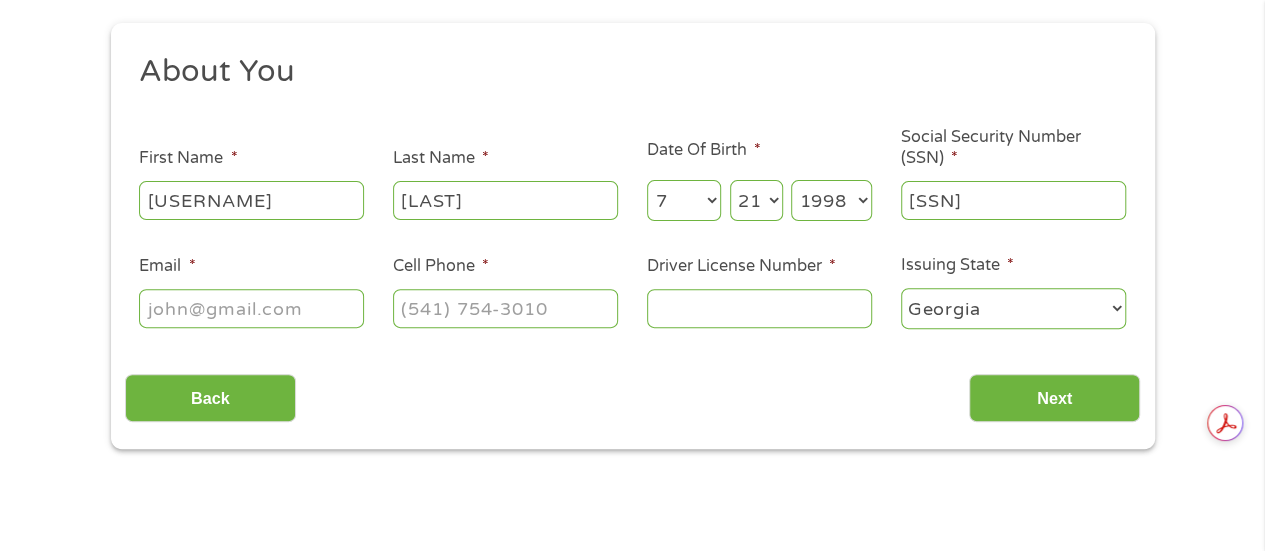 scroll, scrollTop: 228, scrollLeft: 0, axis: vertical 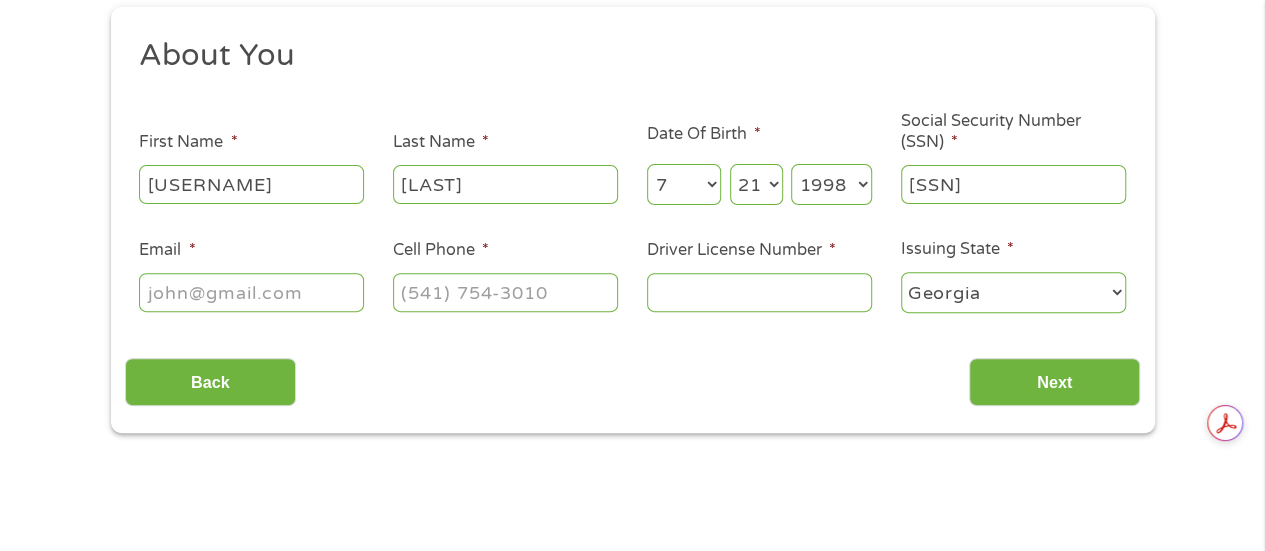 click on "Email *" at bounding box center (251, 292) 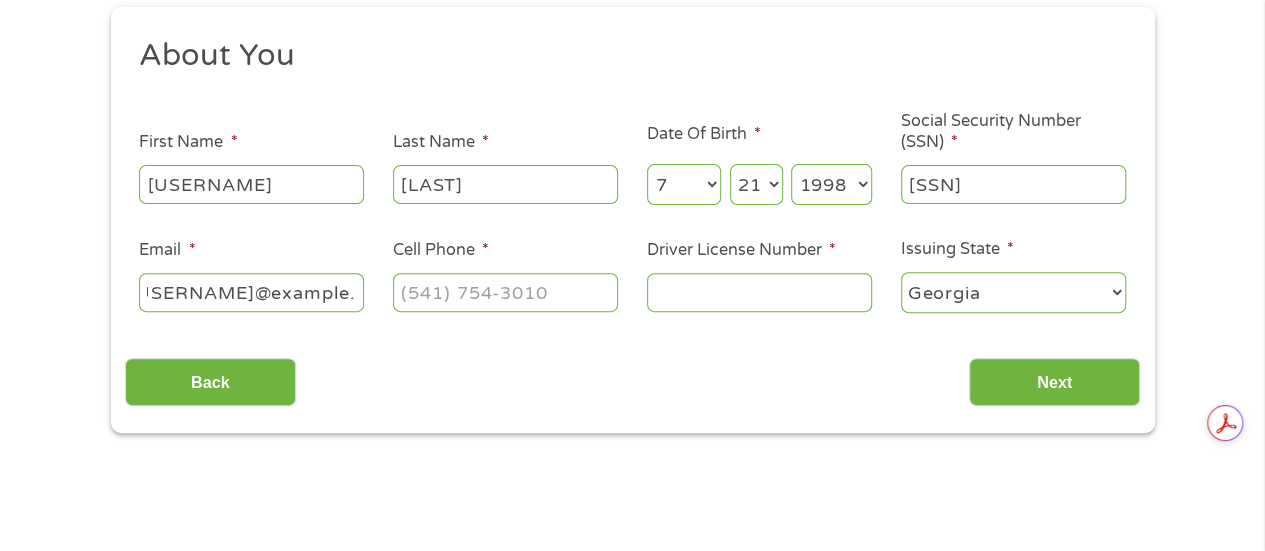 scroll, scrollTop: 0, scrollLeft: 40, axis: horizontal 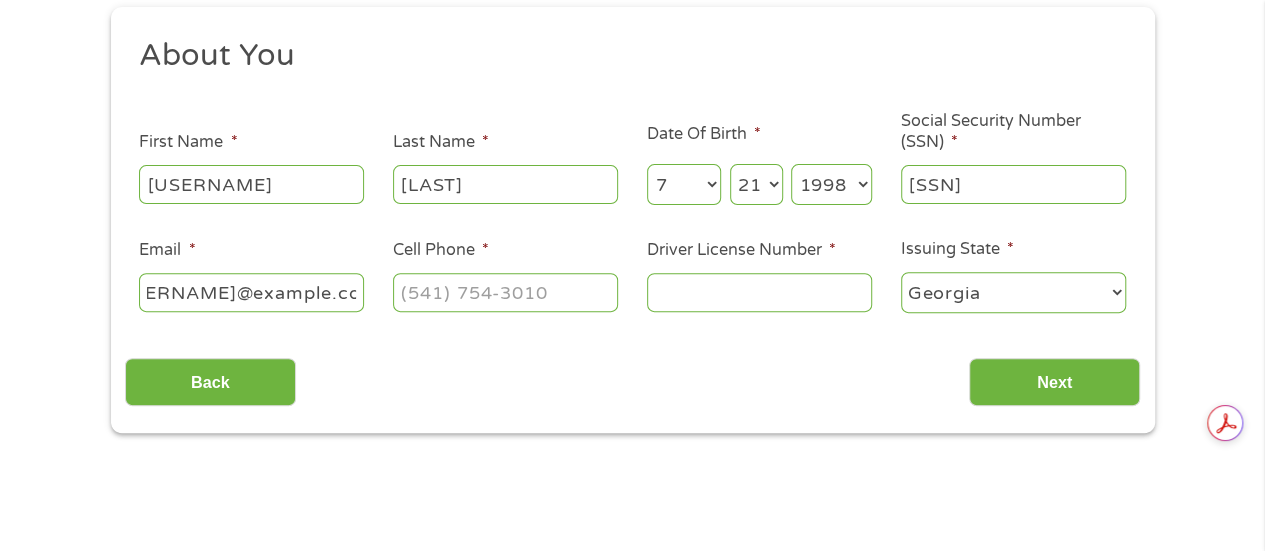 type on "[USERNAME]@example.com" 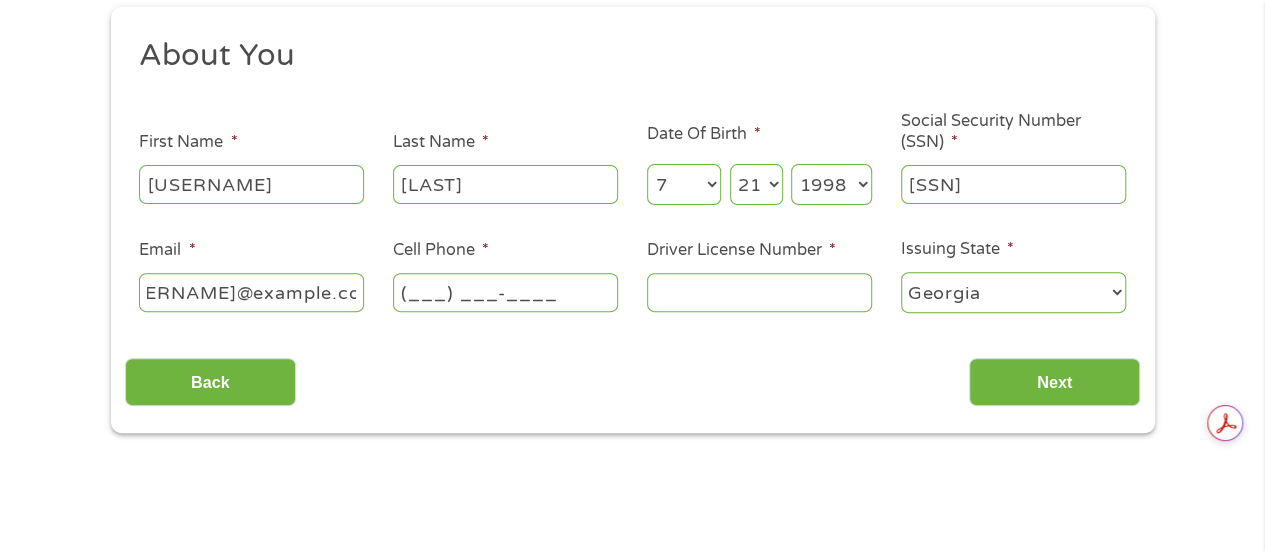 click on "(___) ___-____" at bounding box center (505, 292) 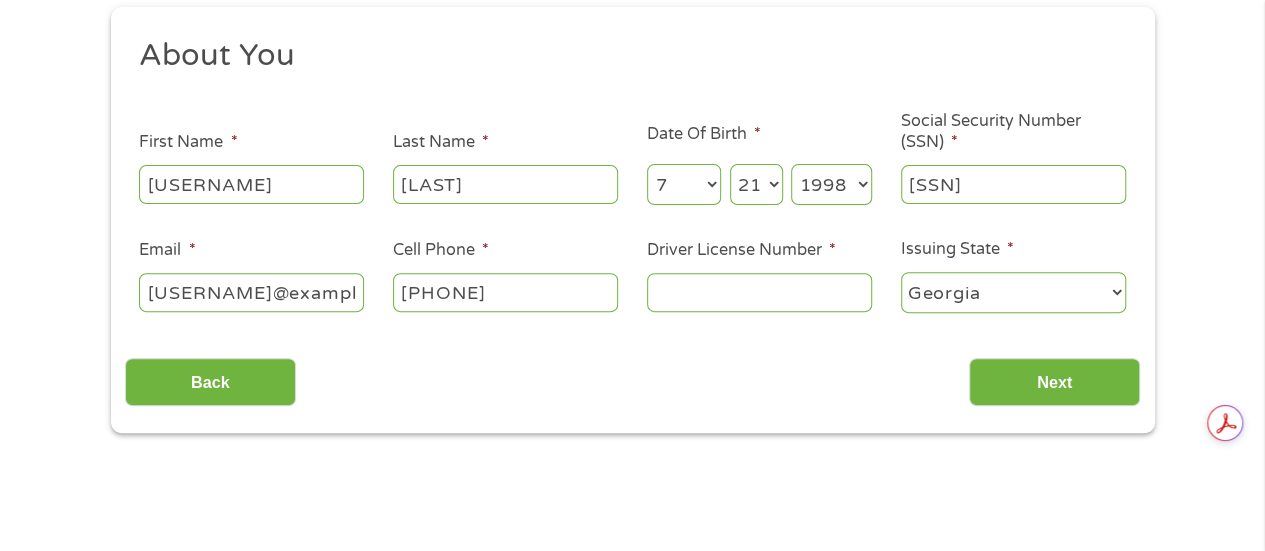 type on "[PHONE]" 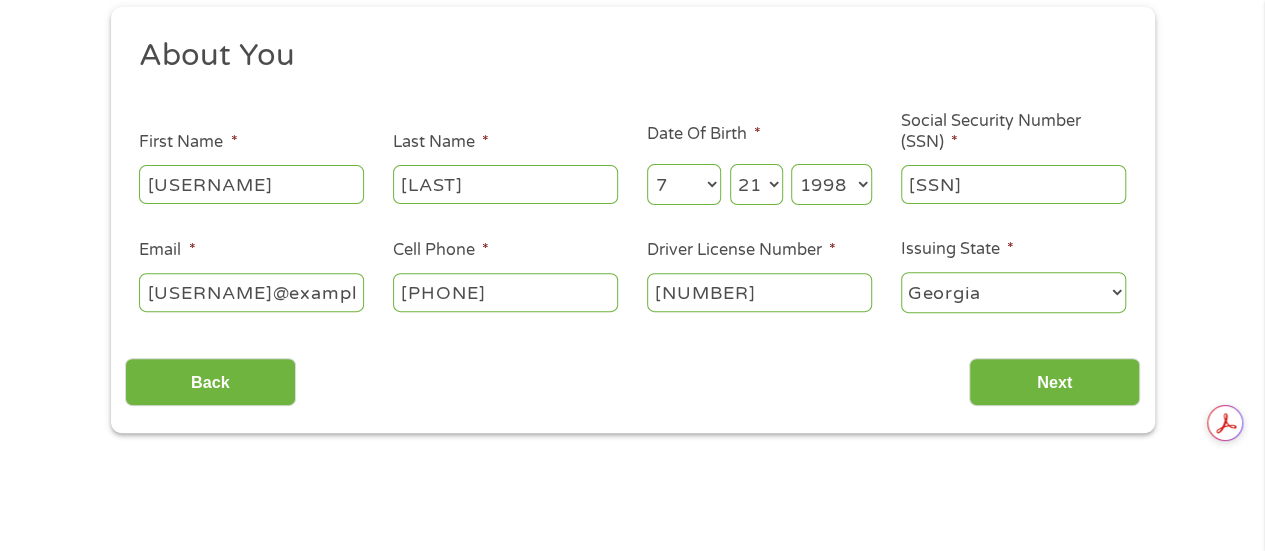 type on "[NUMBER]" 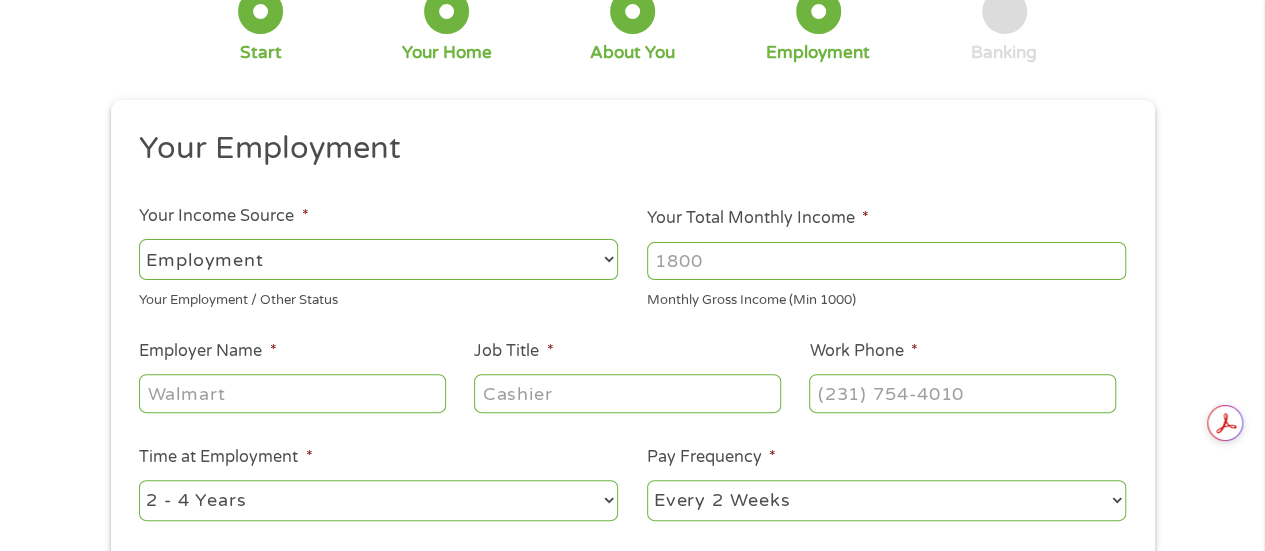 scroll, scrollTop: 136, scrollLeft: 0, axis: vertical 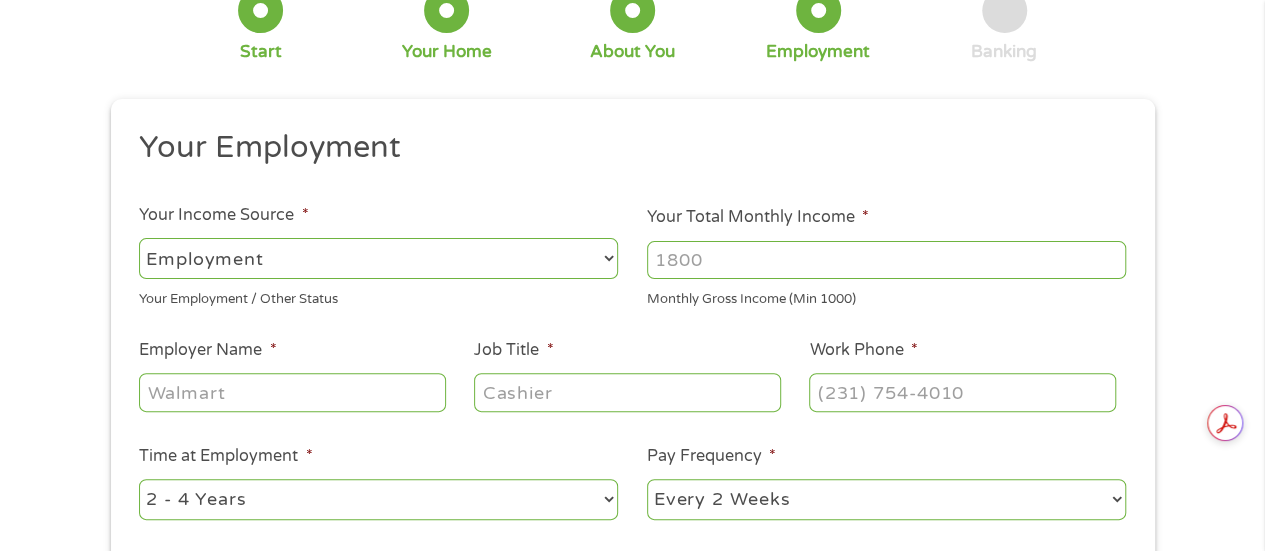click on "Your Total Monthly Income *" at bounding box center [886, 260] 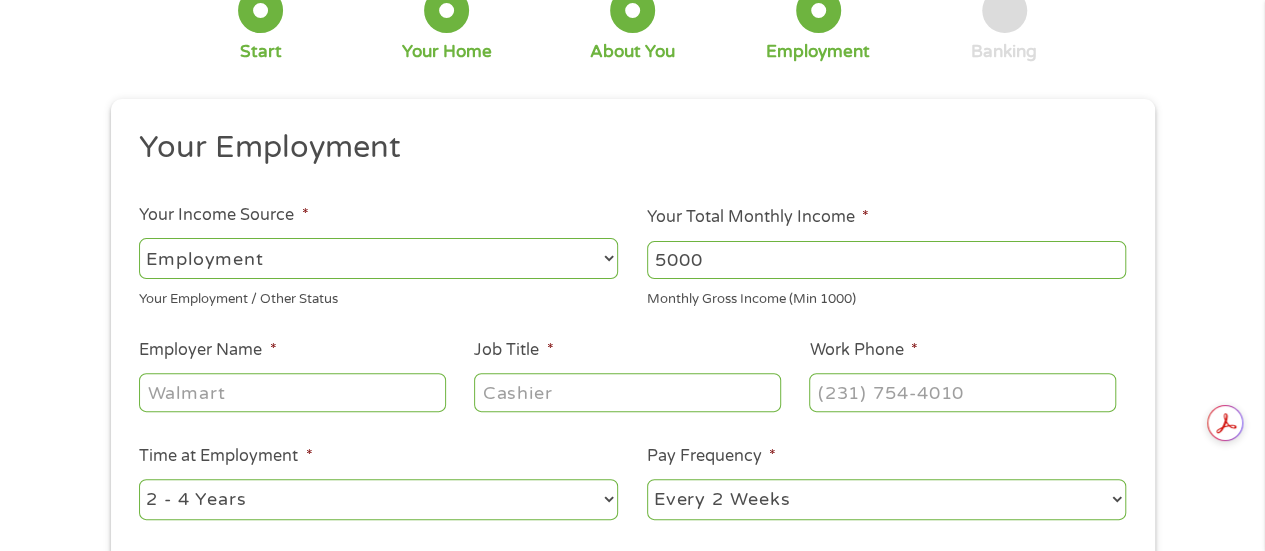 type on "5000" 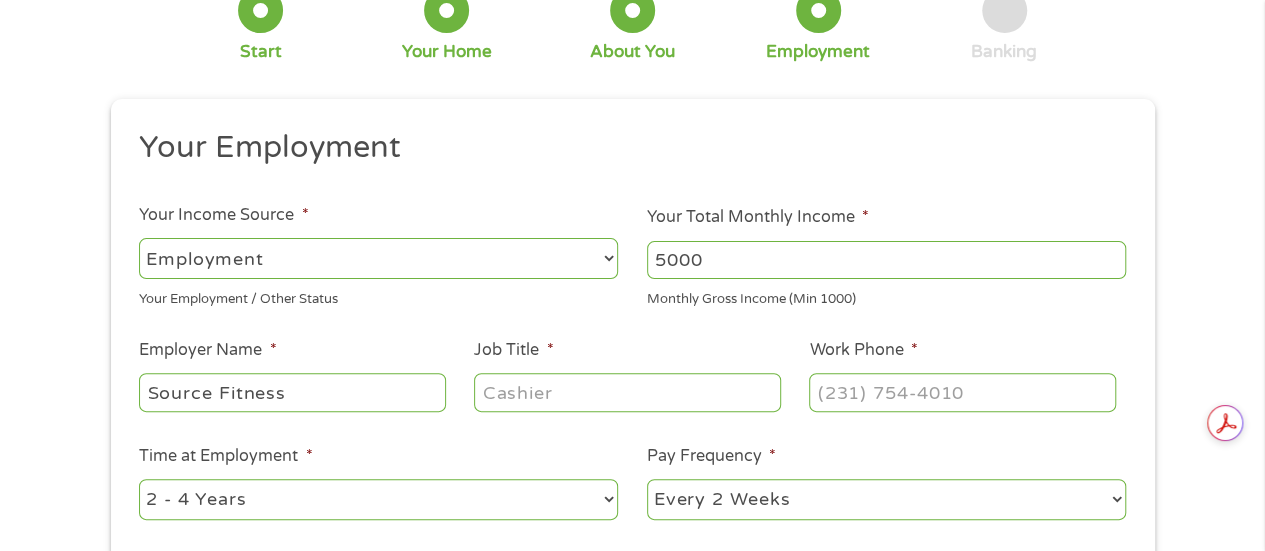 type on "Source Fitness" 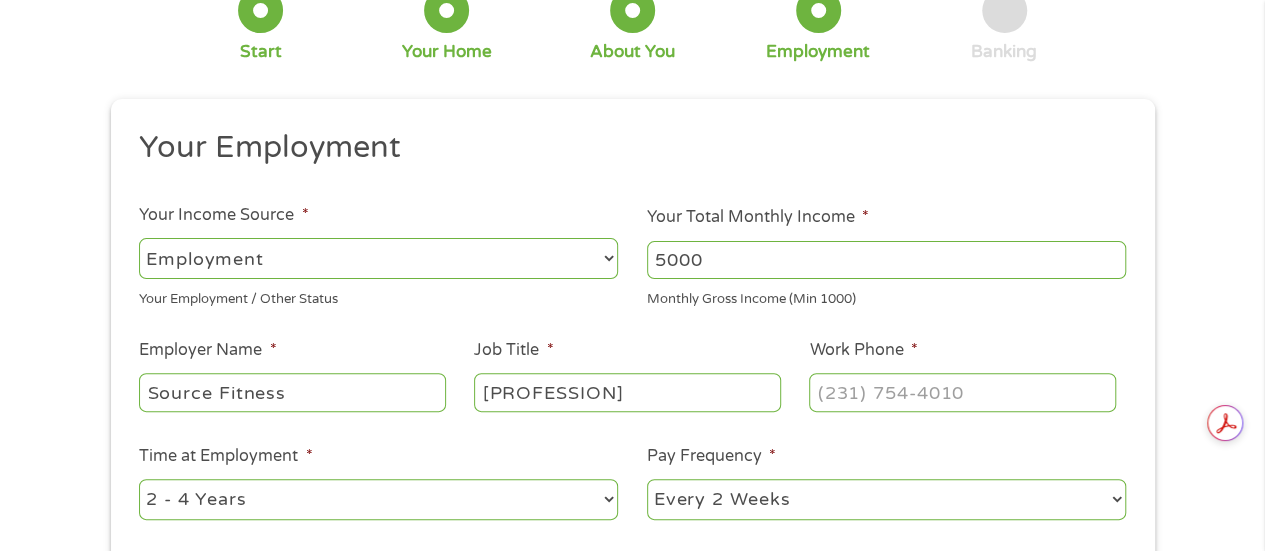 type on "[PROFESSION]" 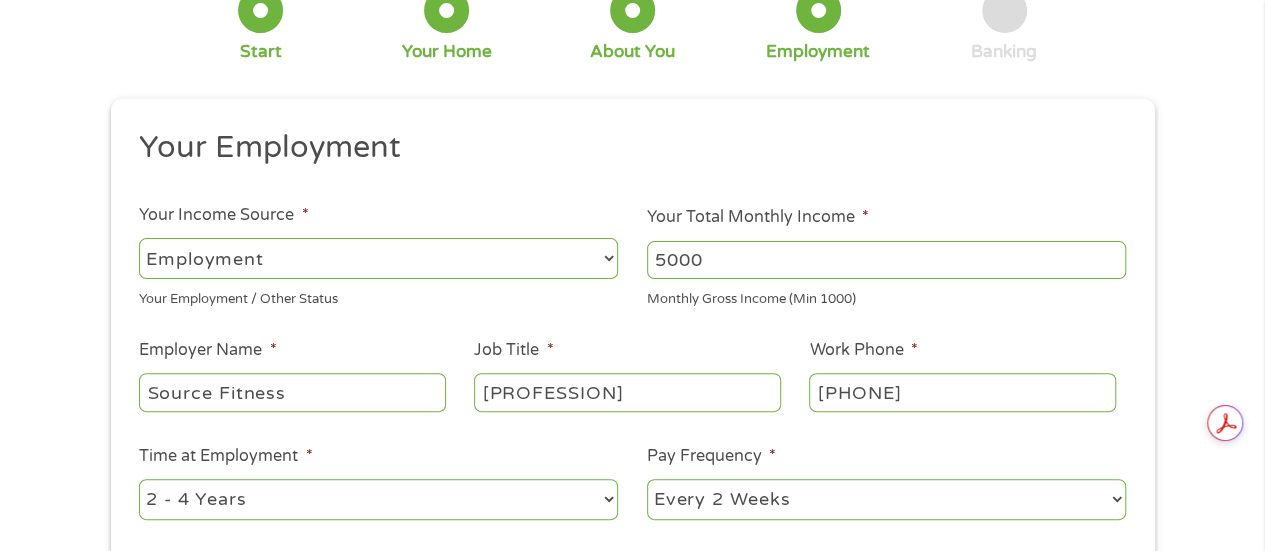 type on "[PHONE]" 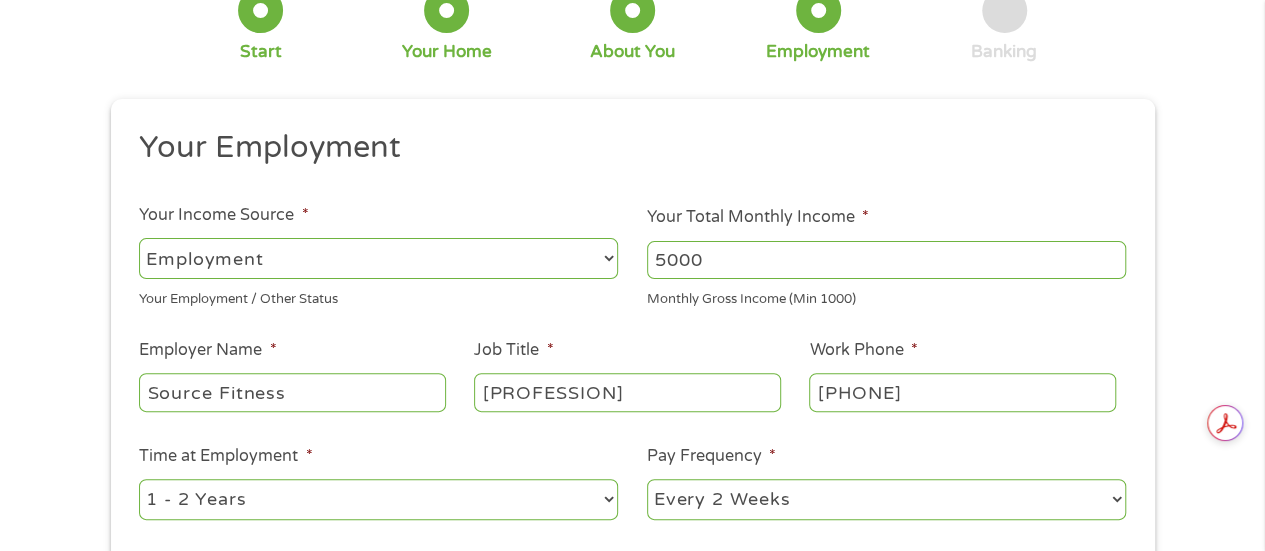 click on "--- Choose one --- 1 Year or less 1 - 2 Years 2 - 4 Years Over 4 Years" at bounding box center (378, 499) 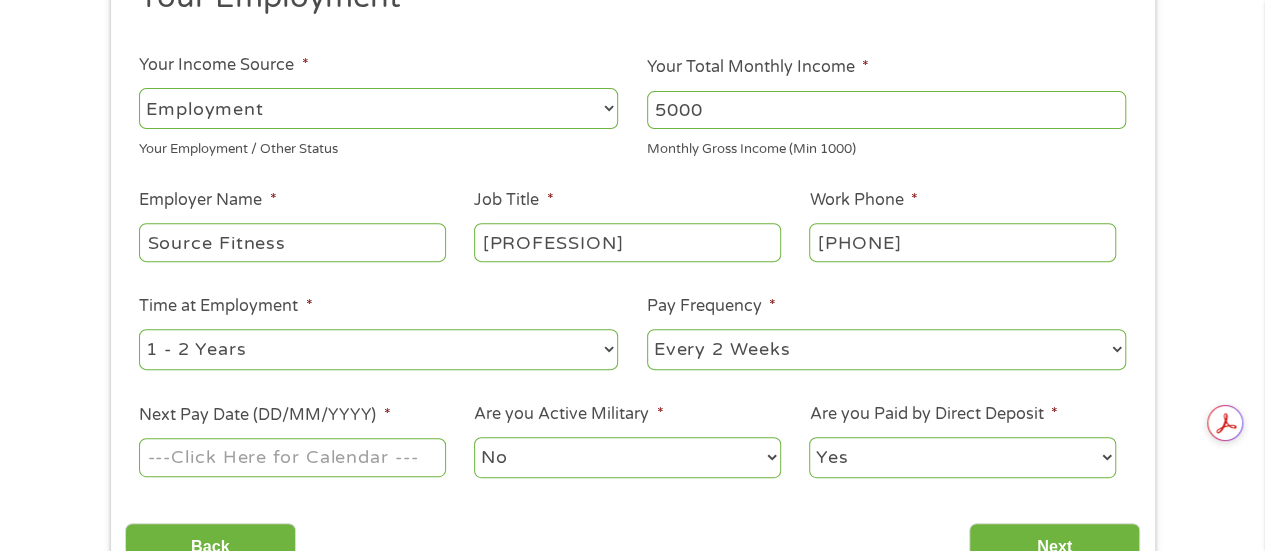 scroll, scrollTop: 299, scrollLeft: 0, axis: vertical 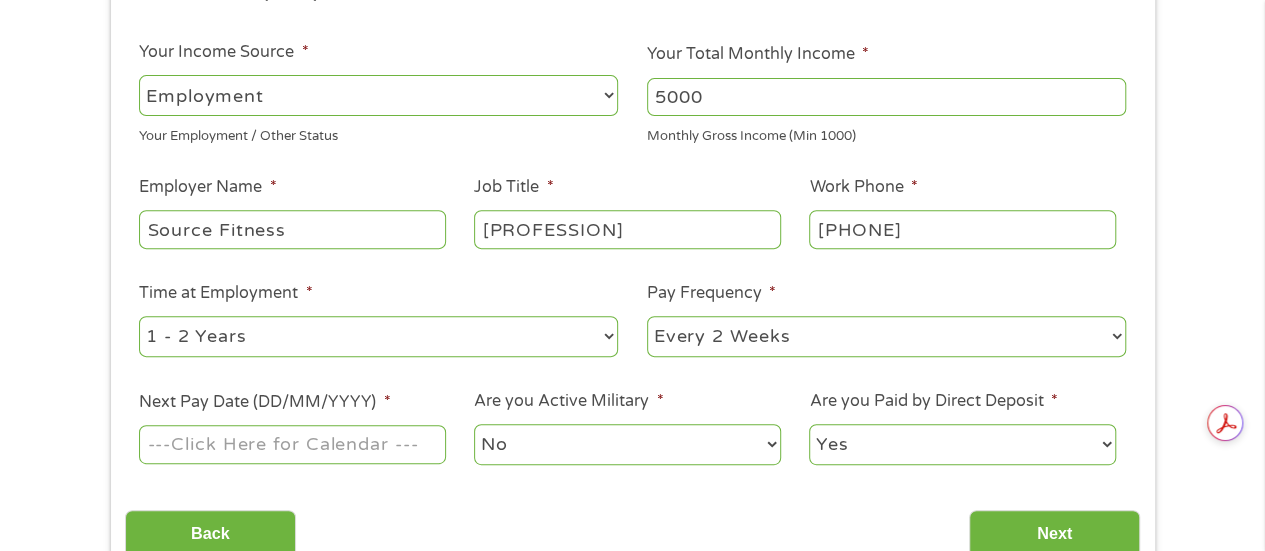 click on "Next Pay Date (DD/MM/YYYY) *" at bounding box center (292, 444) 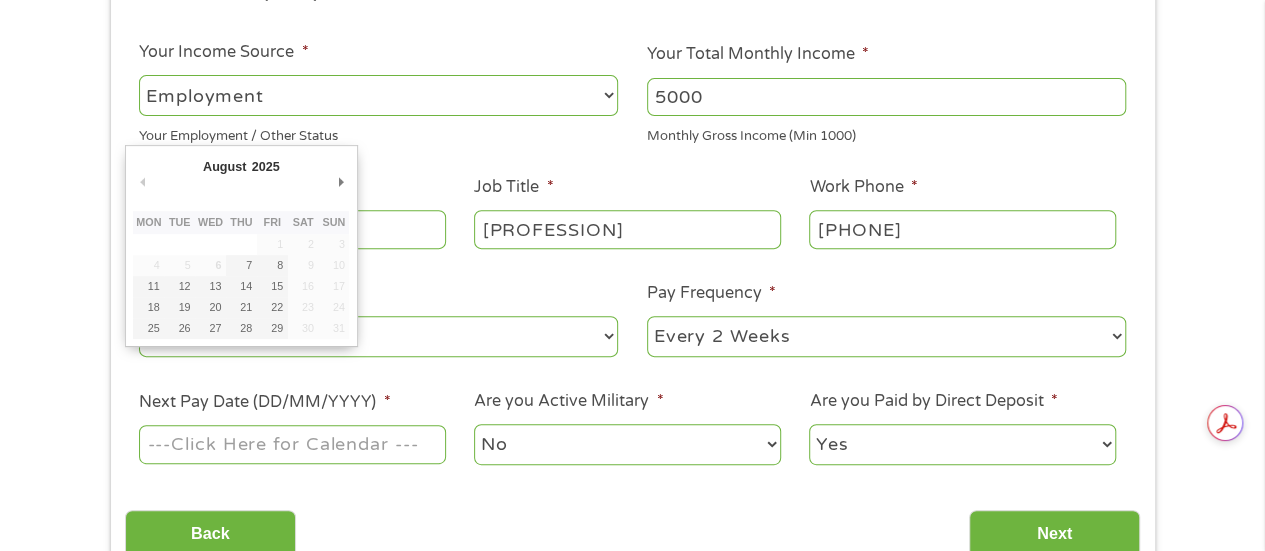 type on "08/08/2025" 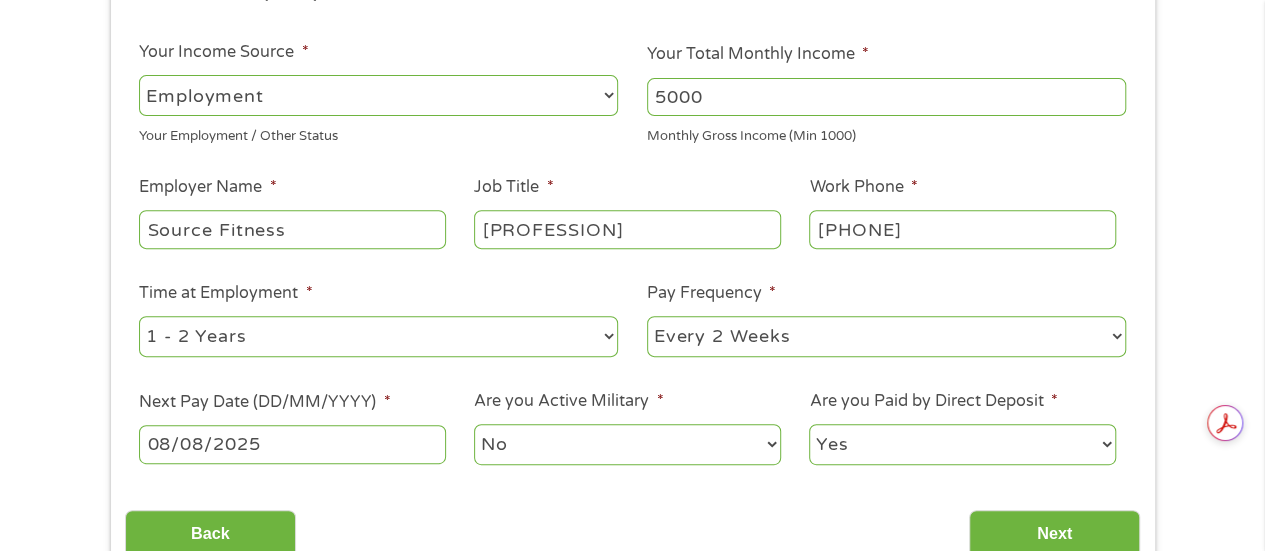 click on "Next" at bounding box center [1054, 534] 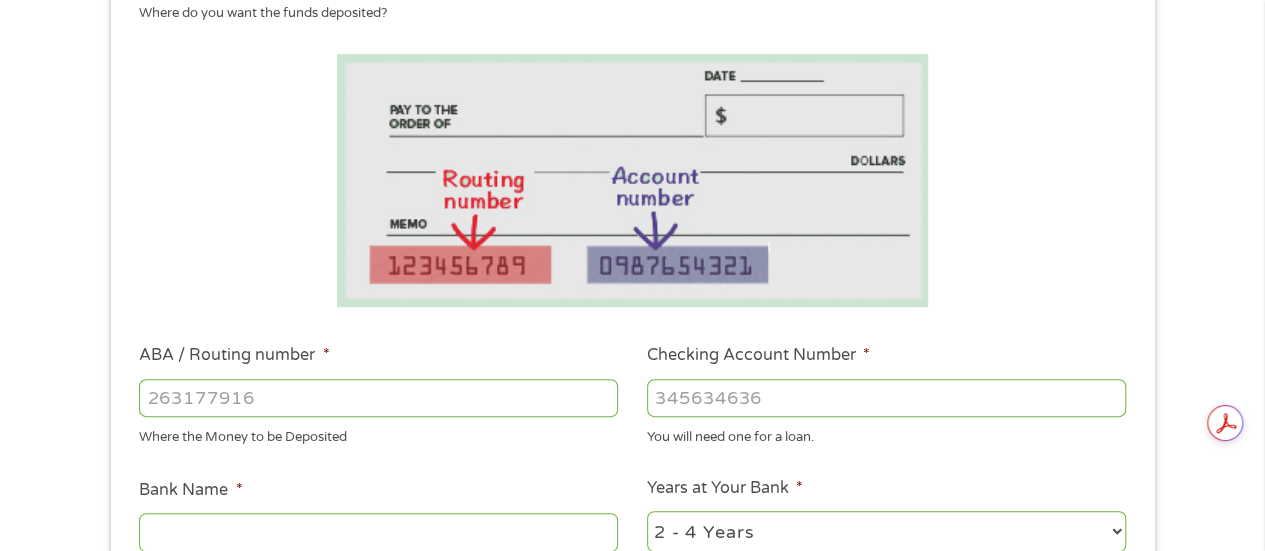 scroll, scrollTop: 8, scrollLeft: 8, axis: both 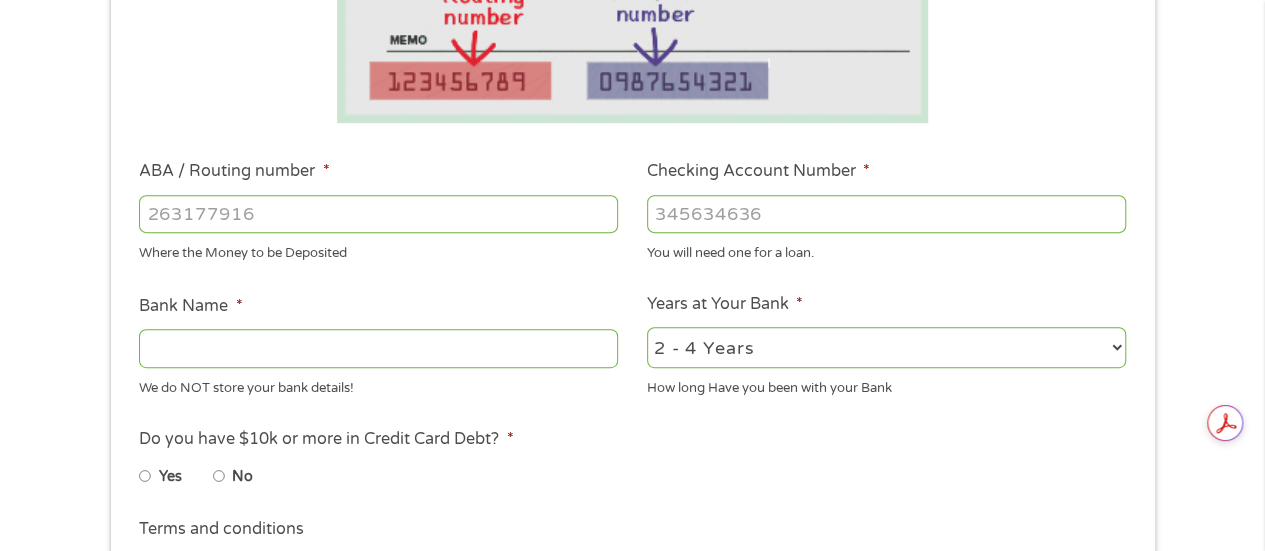 click on "Bank Name *" at bounding box center [378, 348] 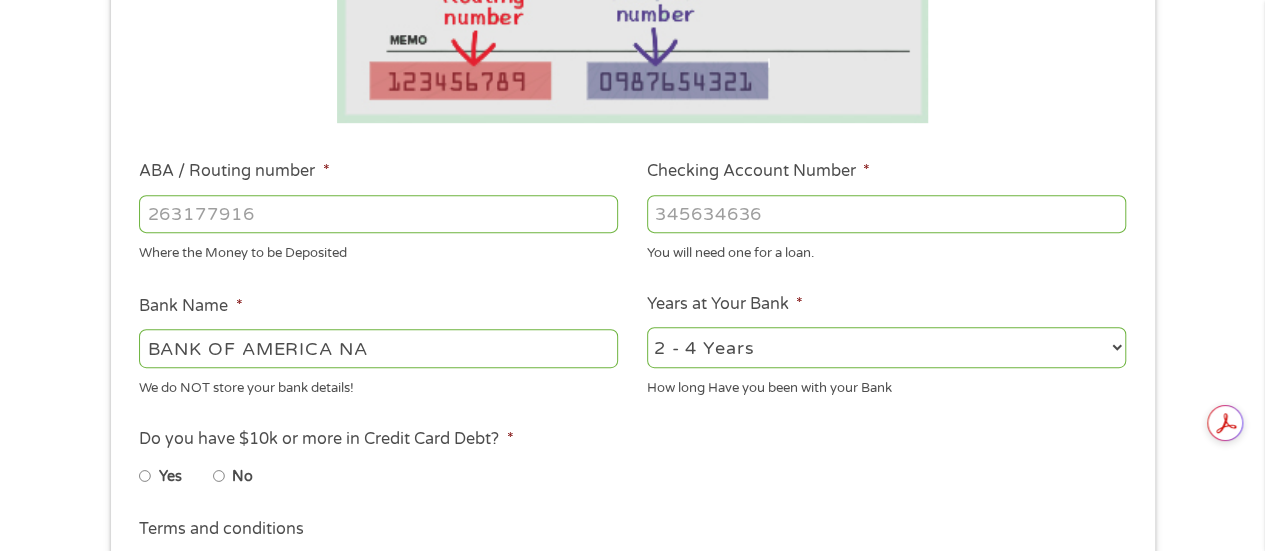 type on "[NUMBER]" 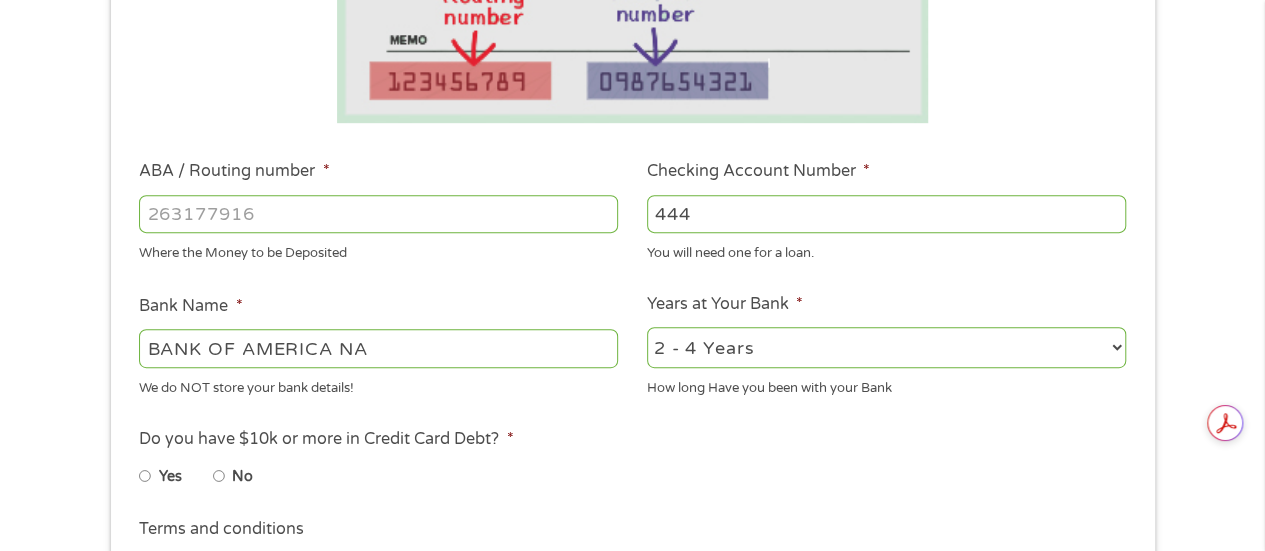 type on "444" 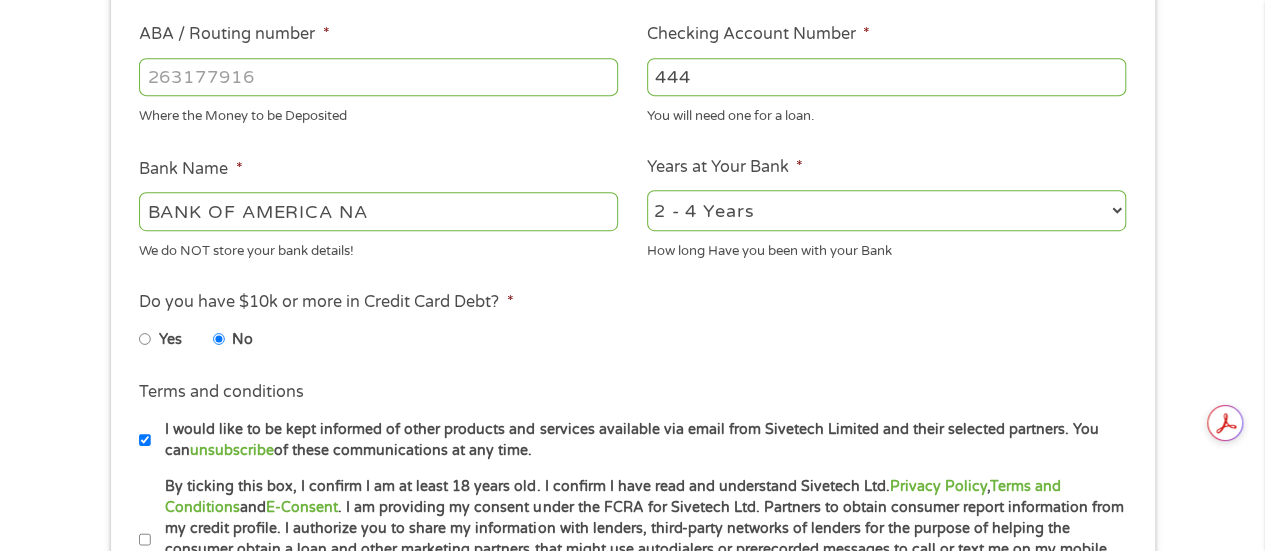 scroll, scrollTop: 626, scrollLeft: 0, axis: vertical 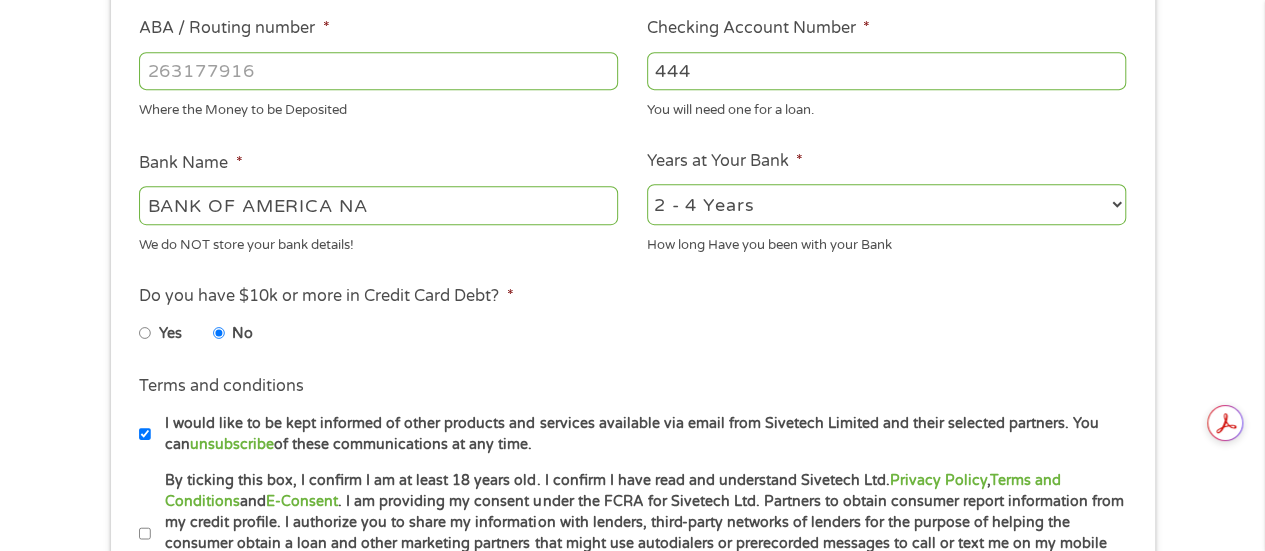 click on "444" at bounding box center [886, 71] 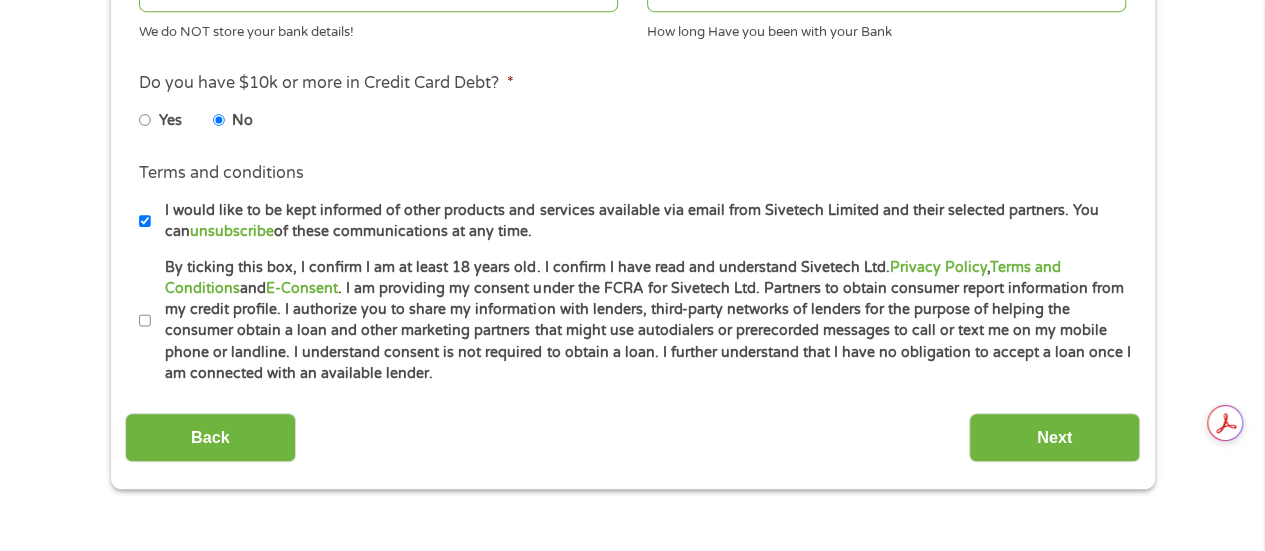 scroll, scrollTop: 840, scrollLeft: 0, axis: vertical 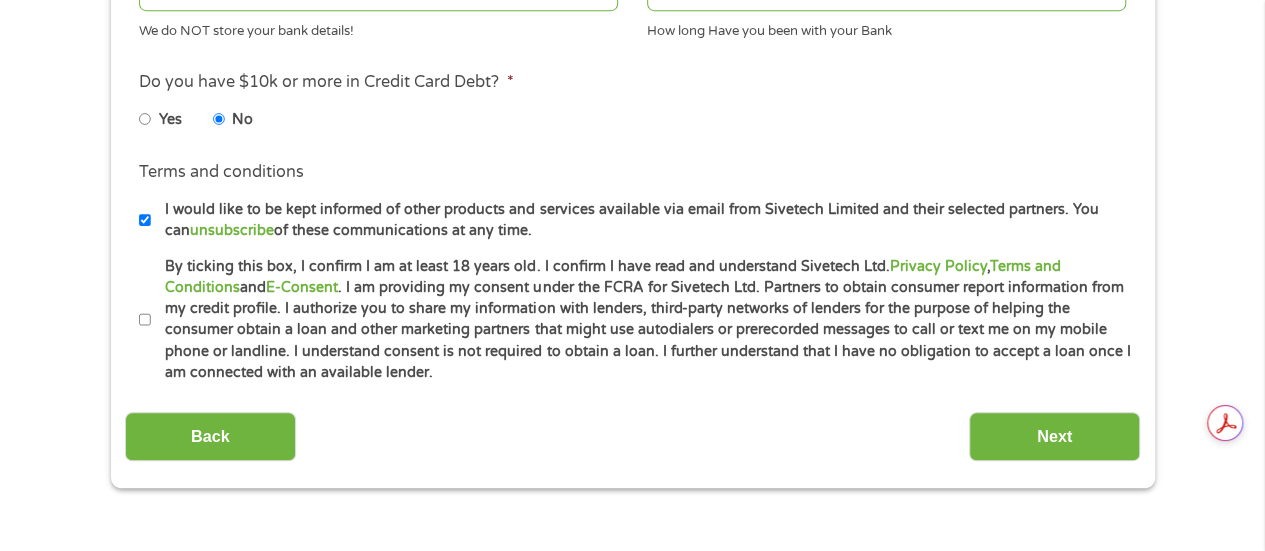 type on "[NUMBER]" 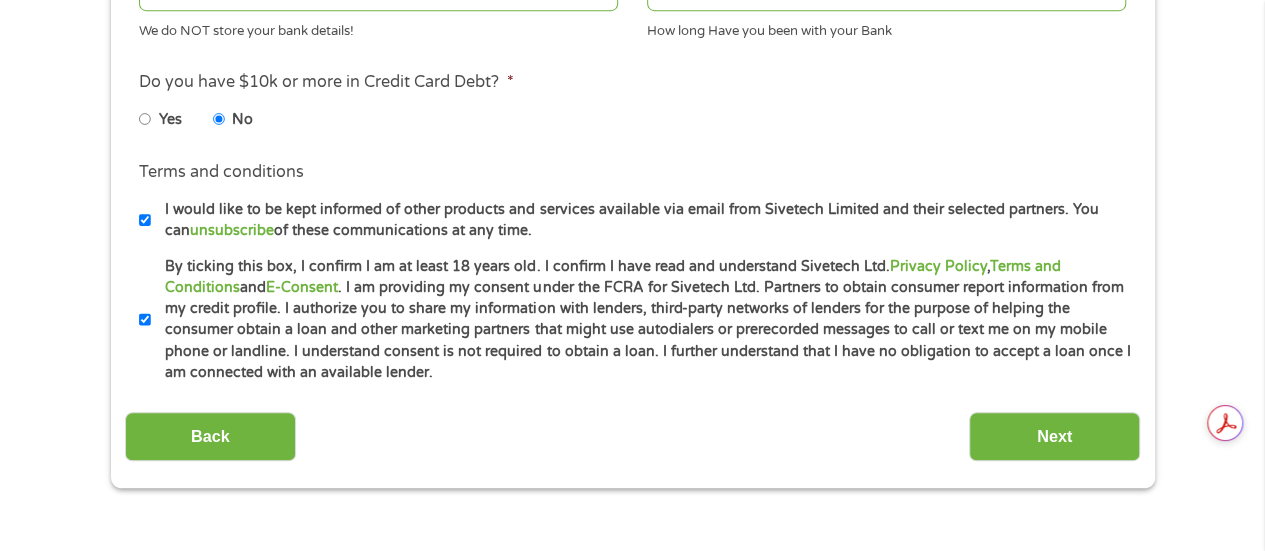 click on "I would like to be kept informed of other products and services available via email from Sivetech Limited and their selected partners. You can   unsubscribe   of these communications at any time." at bounding box center (641, 220) 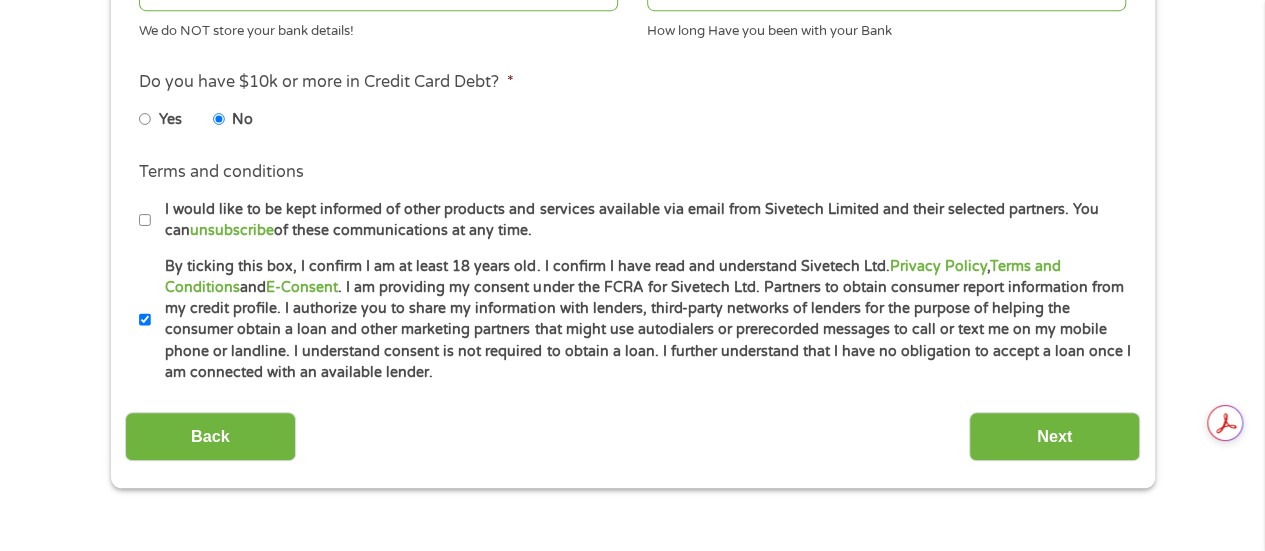 click on "Next" at bounding box center (1054, 436) 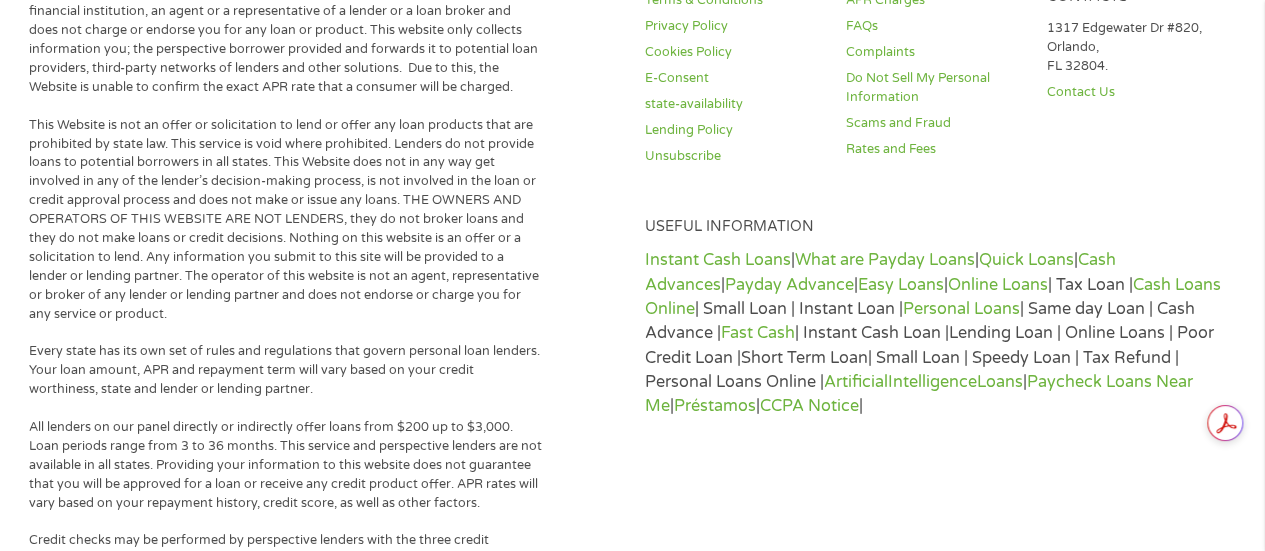scroll, scrollTop: 8, scrollLeft: 8, axis: both 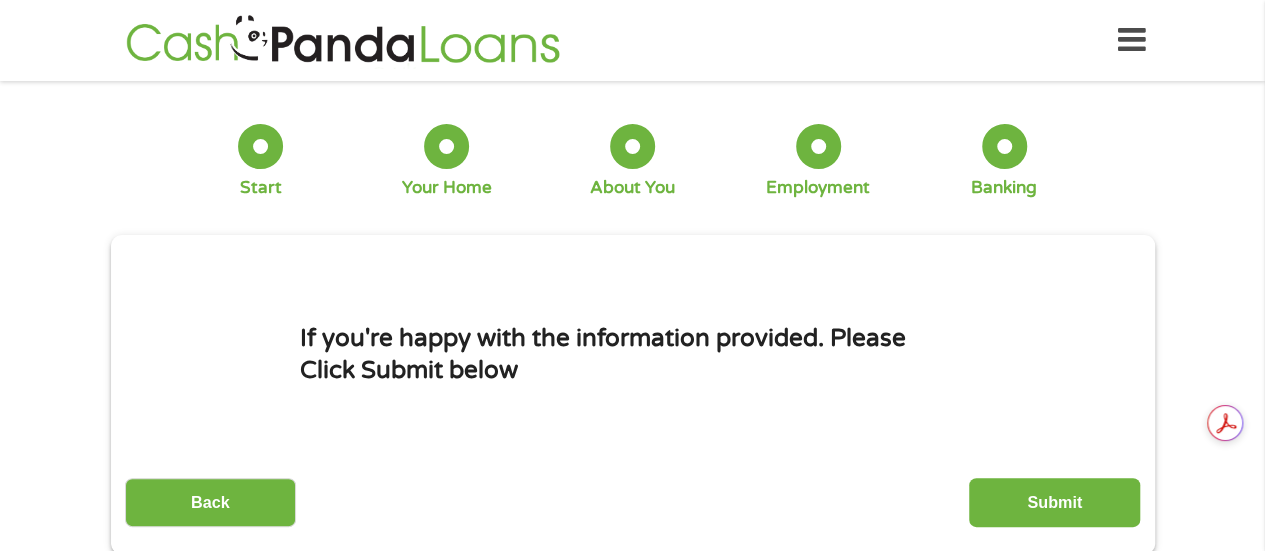 click on "Submit" at bounding box center [1054, 502] 